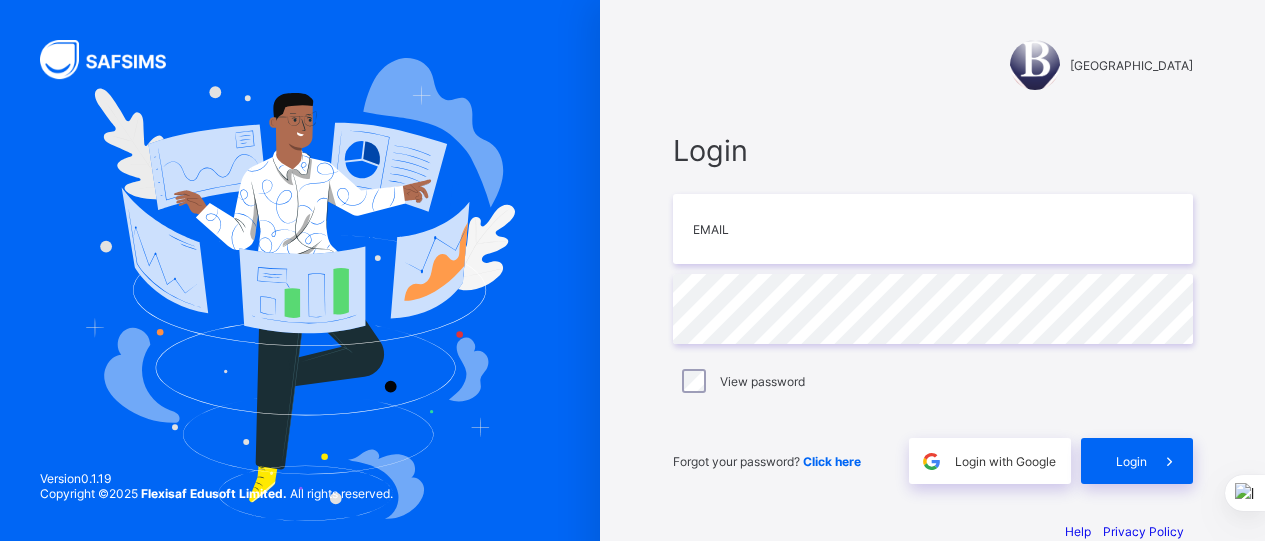 scroll, scrollTop: 0, scrollLeft: 0, axis: both 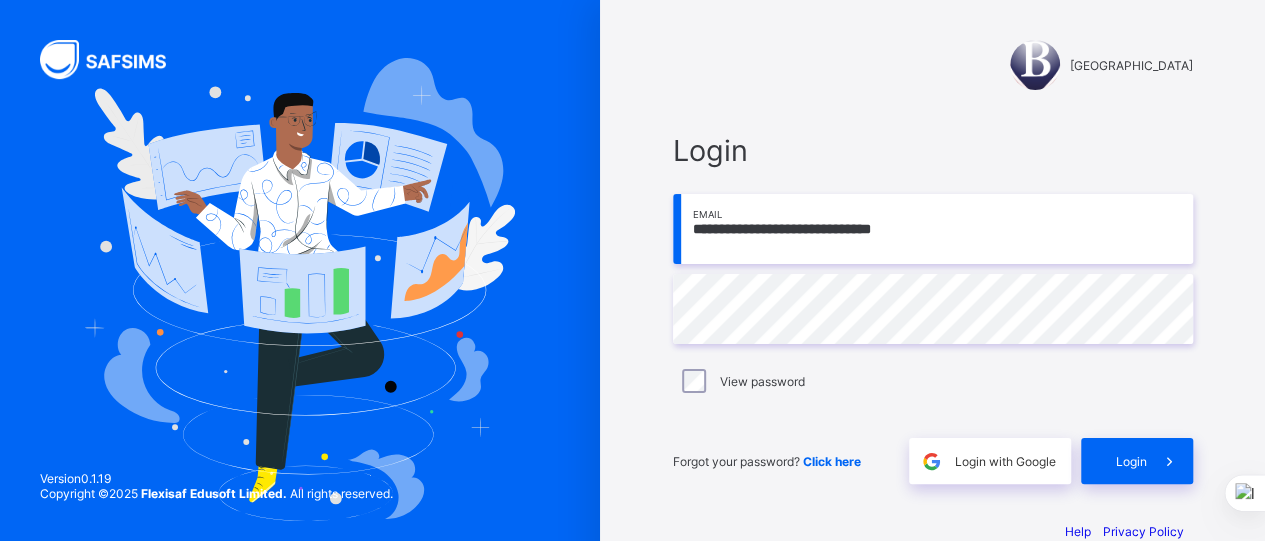 type on "**********" 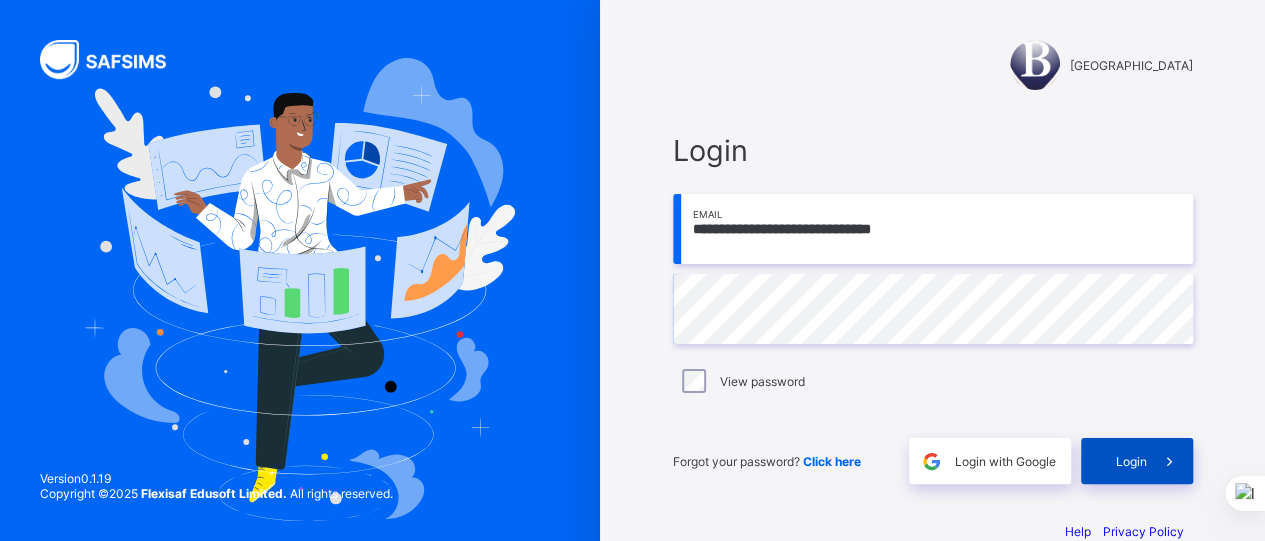click at bounding box center (1170, 461) 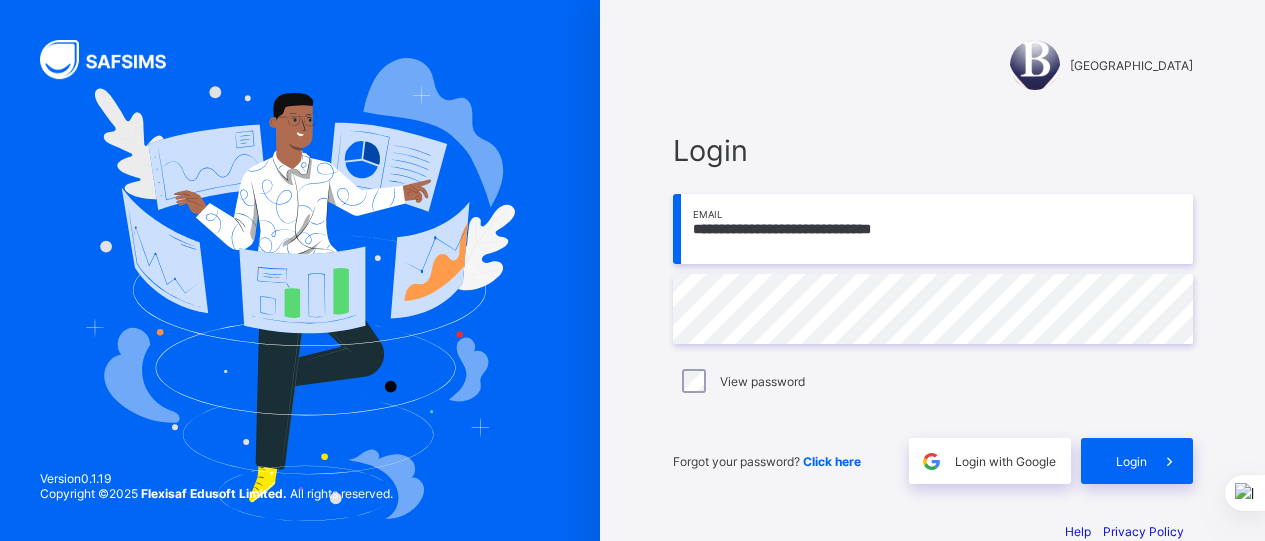 scroll, scrollTop: 0, scrollLeft: 0, axis: both 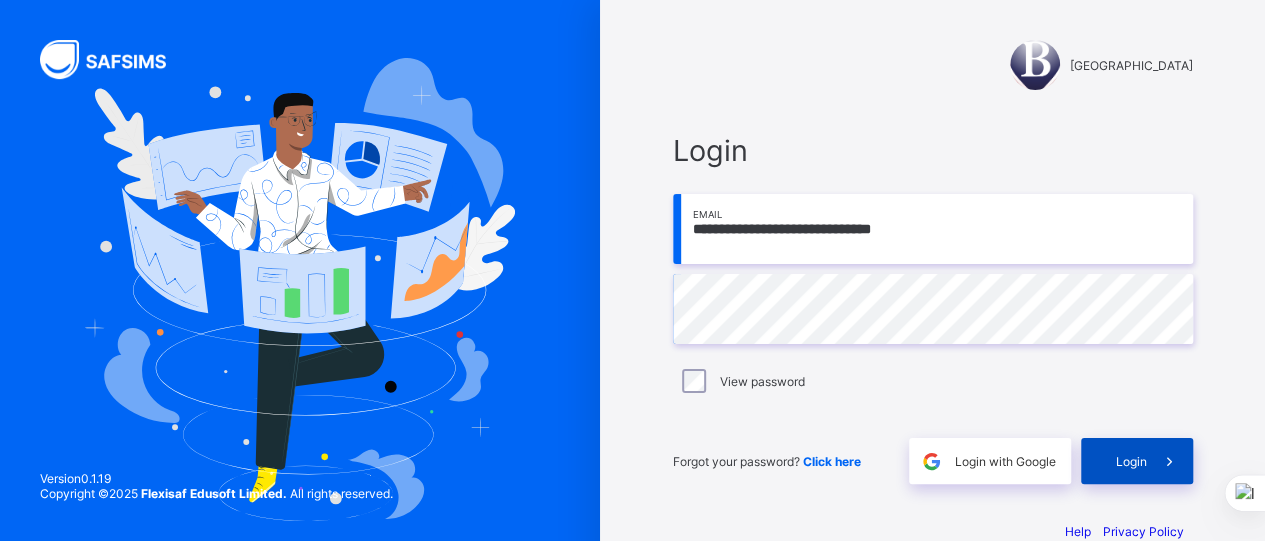 click on "Login" at bounding box center (1137, 461) 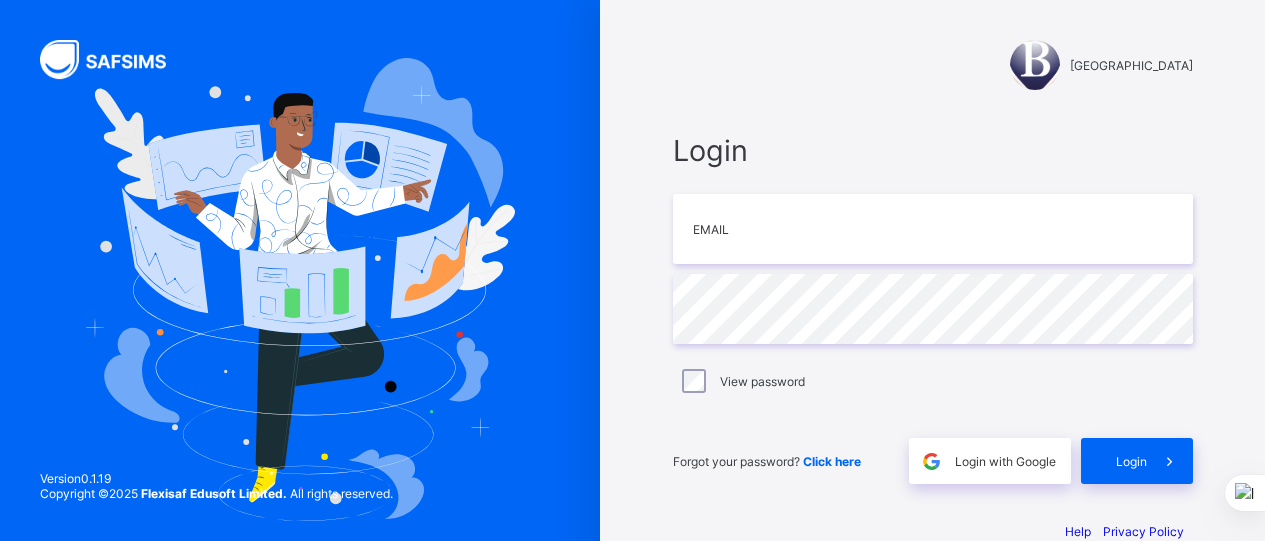 scroll, scrollTop: 0, scrollLeft: 0, axis: both 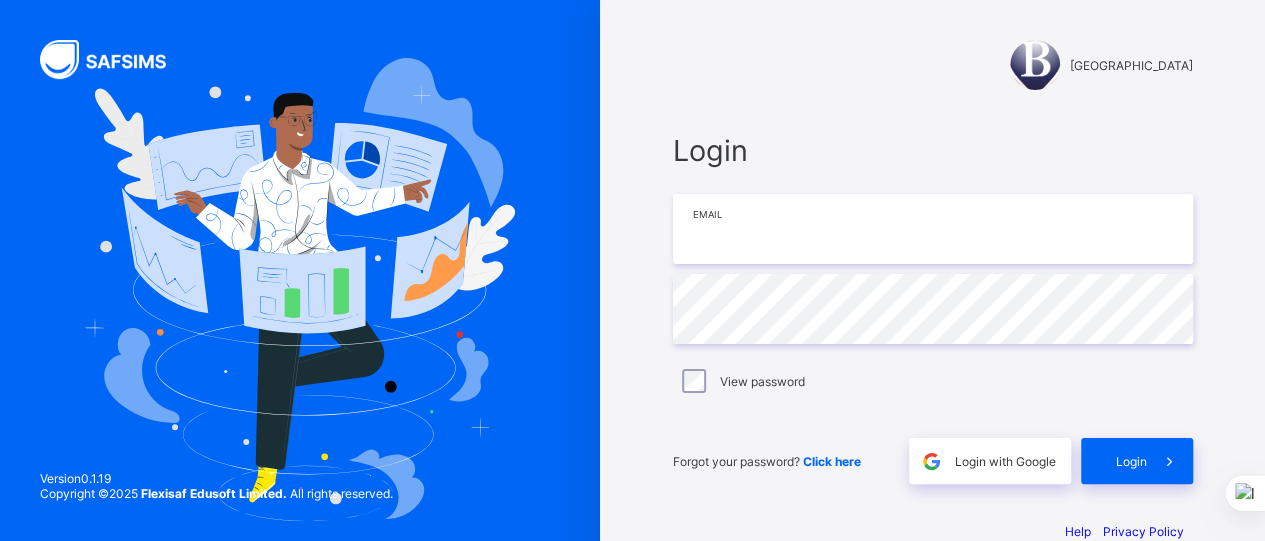 click at bounding box center [933, 229] 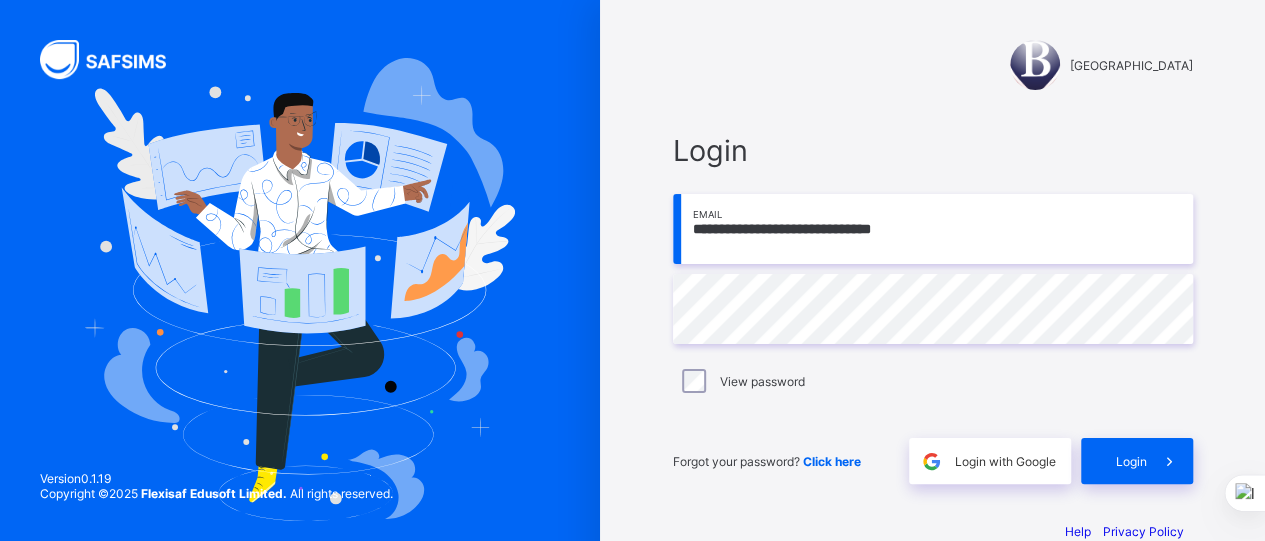 click on "**********" at bounding box center [933, 308] 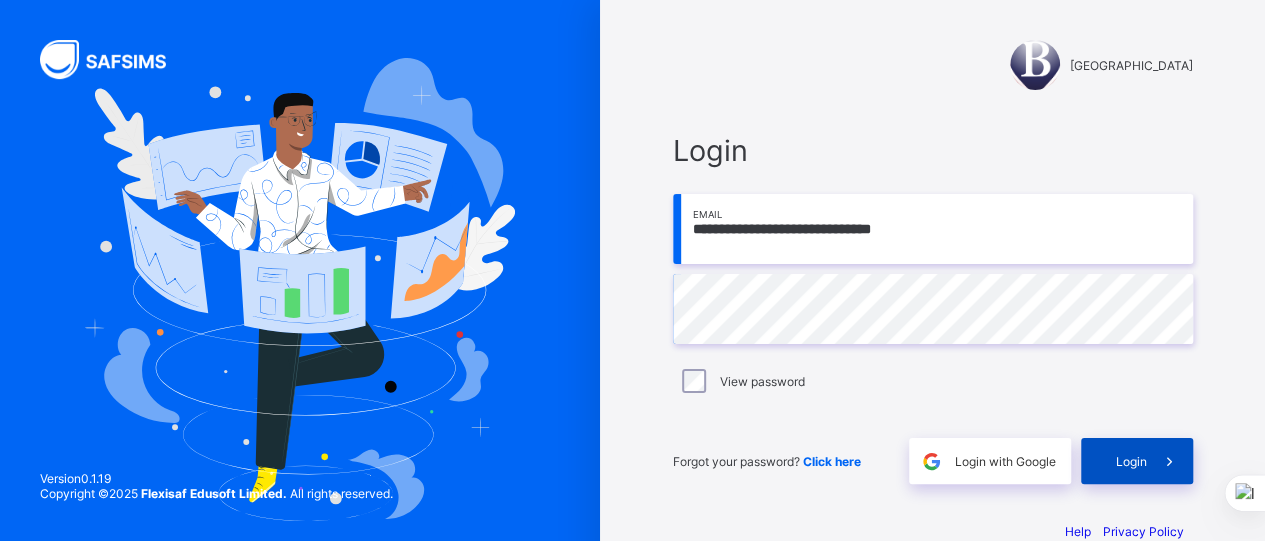 click at bounding box center (1169, 461) 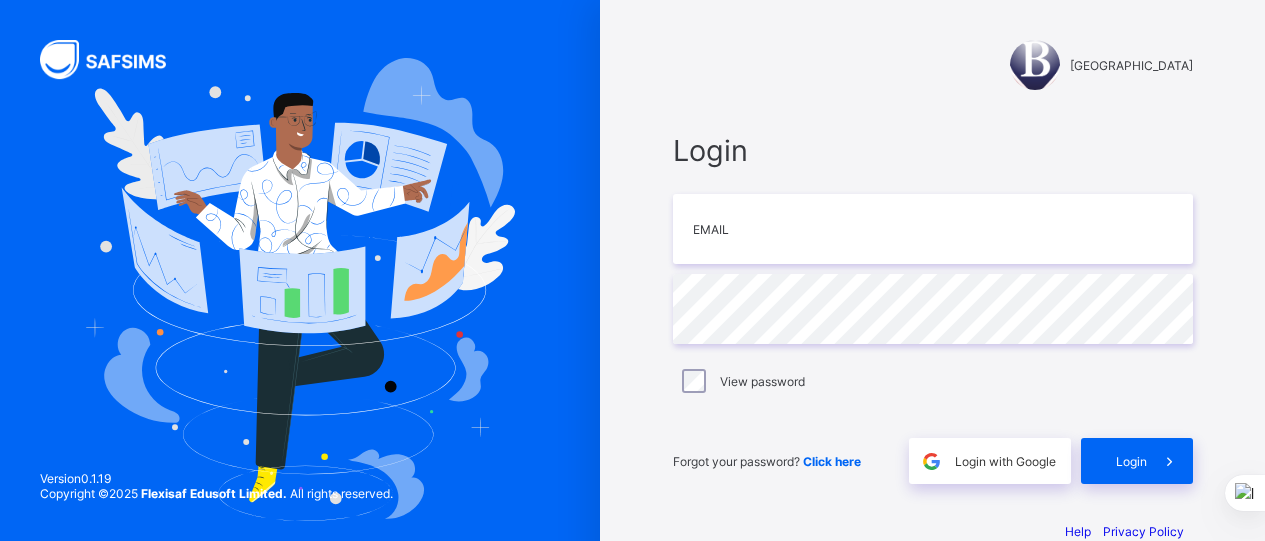 scroll, scrollTop: 0, scrollLeft: 0, axis: both 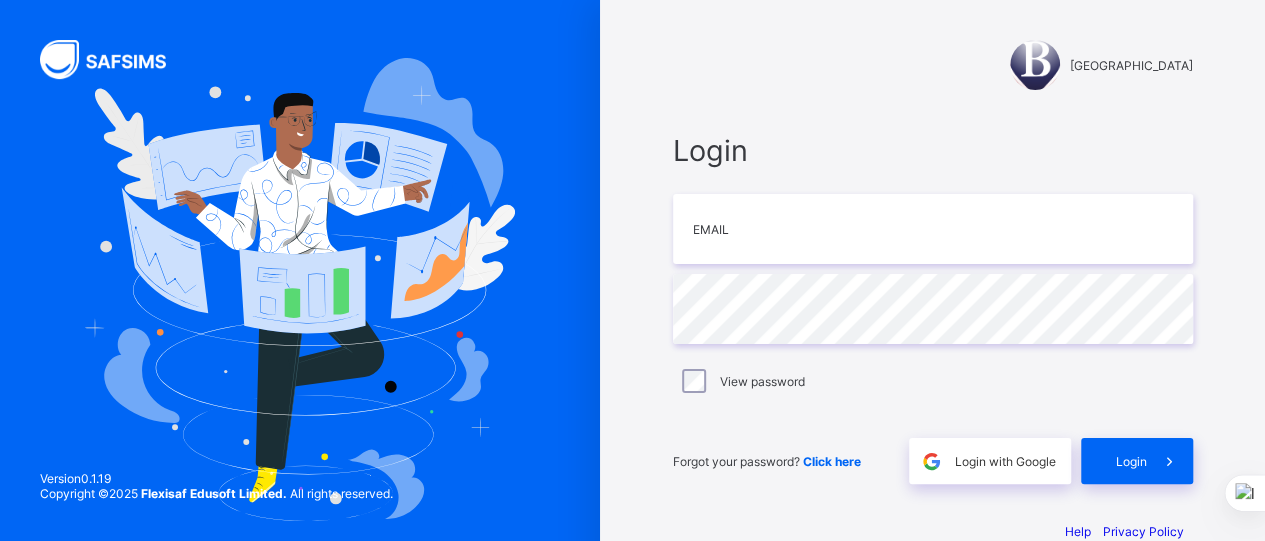type on "**********" 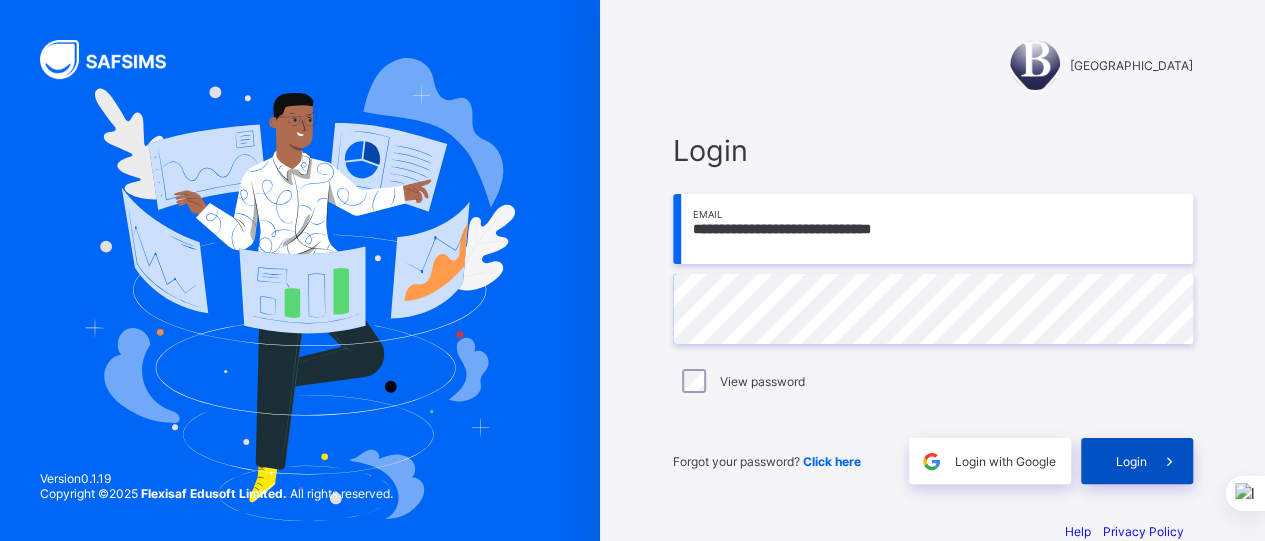 click on "Login" at bounding box center (1137, 461) 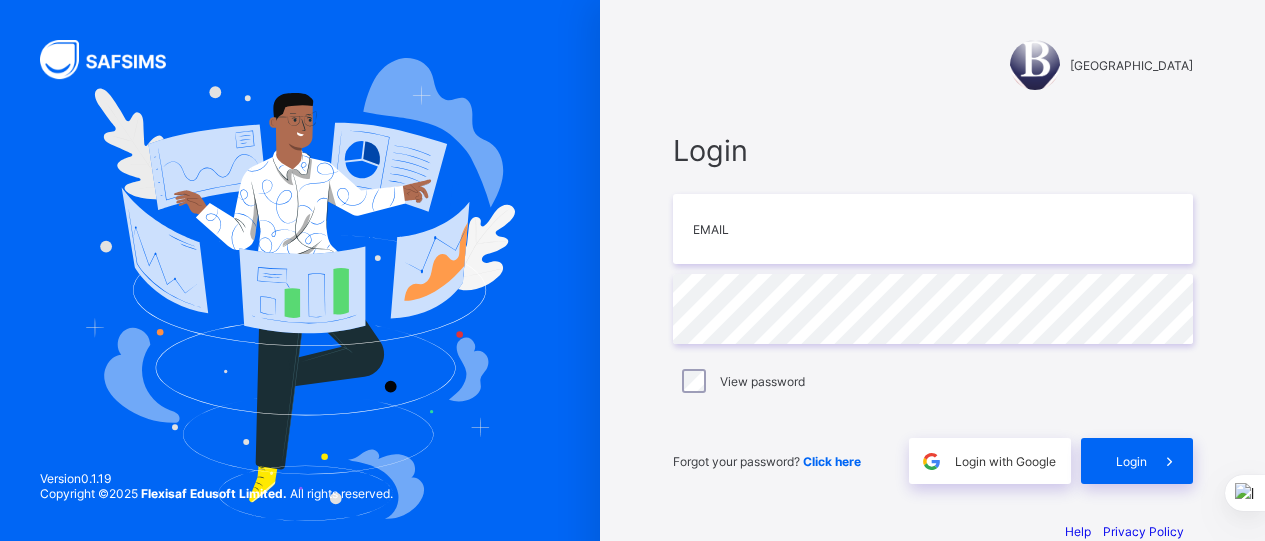 scroll, scrollTop: 0, scrollLeft: 0, axis: both 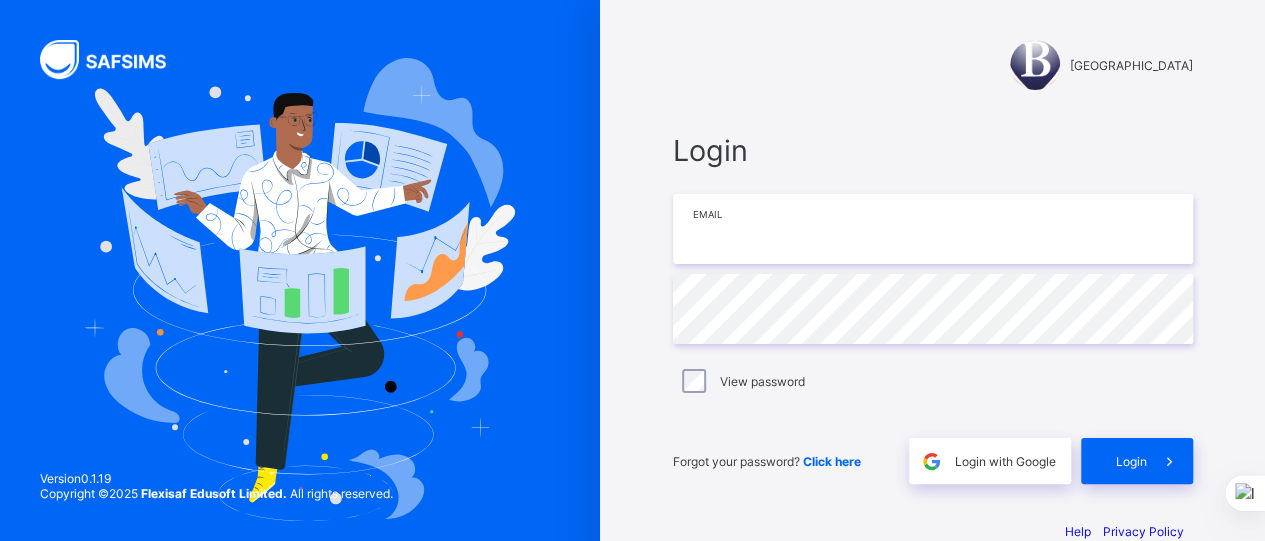 click at bounding box center (933, 229) 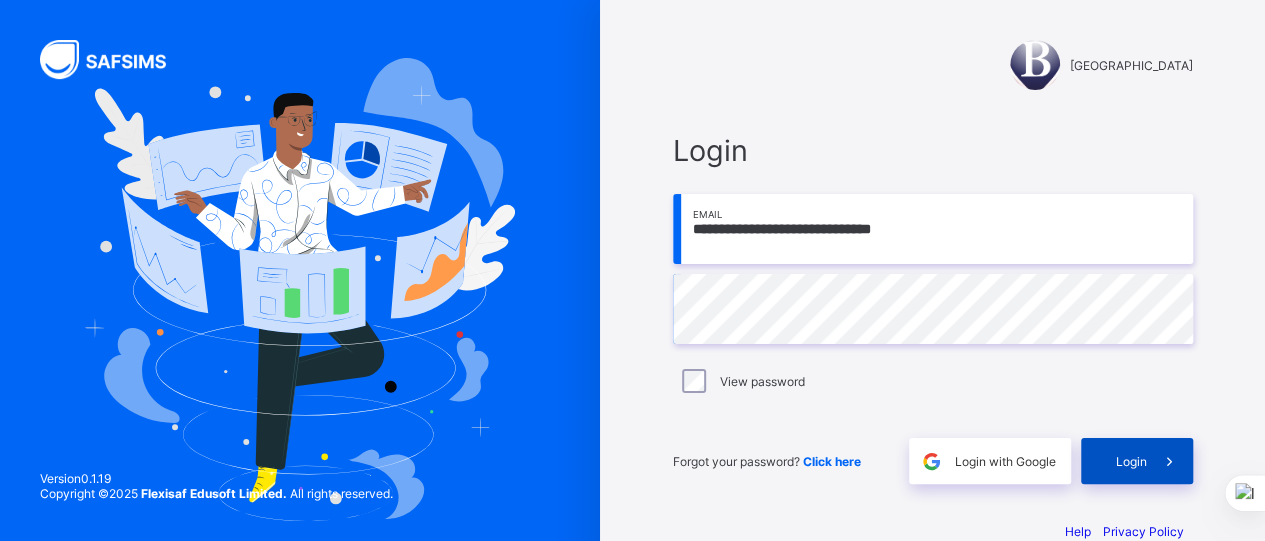 click on "Login" at bounding box center [1137, 461] 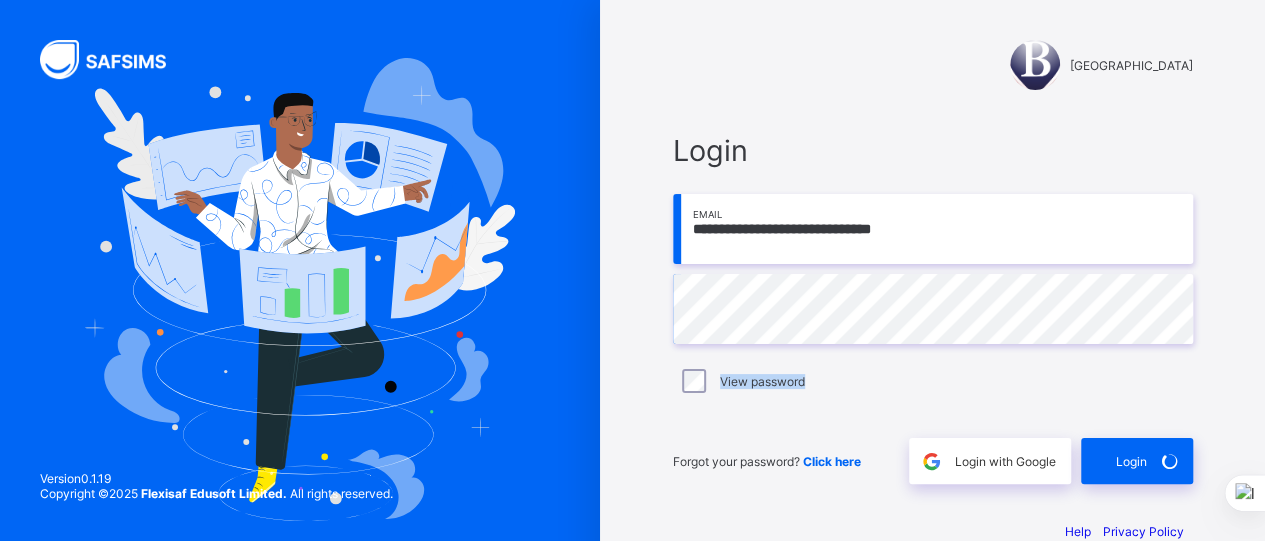 type on "**********" 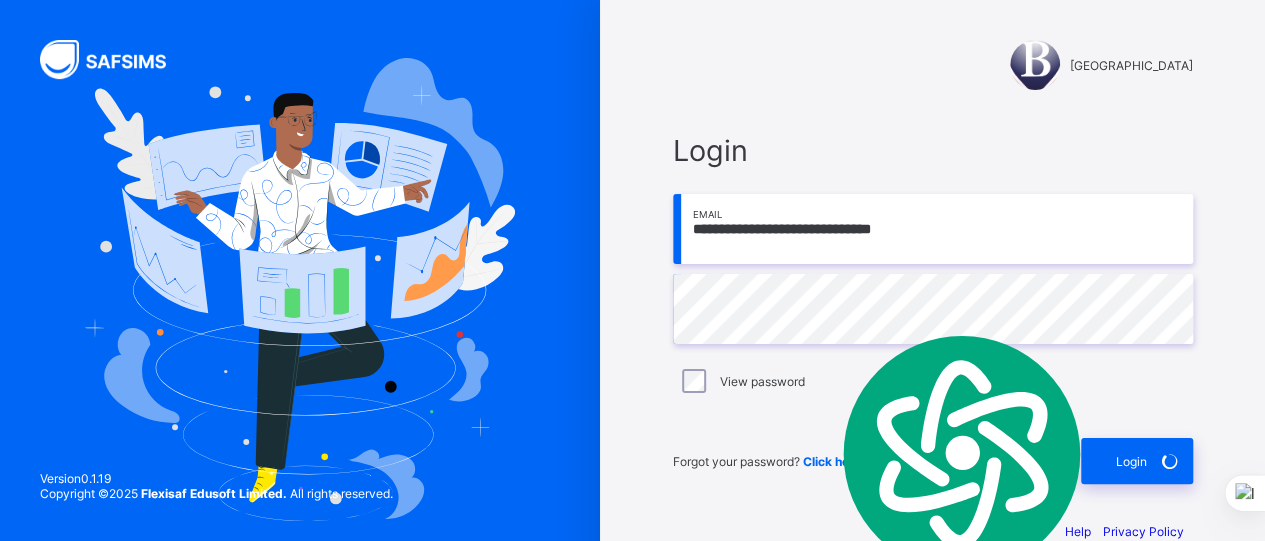 drag, startPoint x: 850, startPoint y: 373, endPoint x: 1136, endPoint y: 358, distance: 286.3931 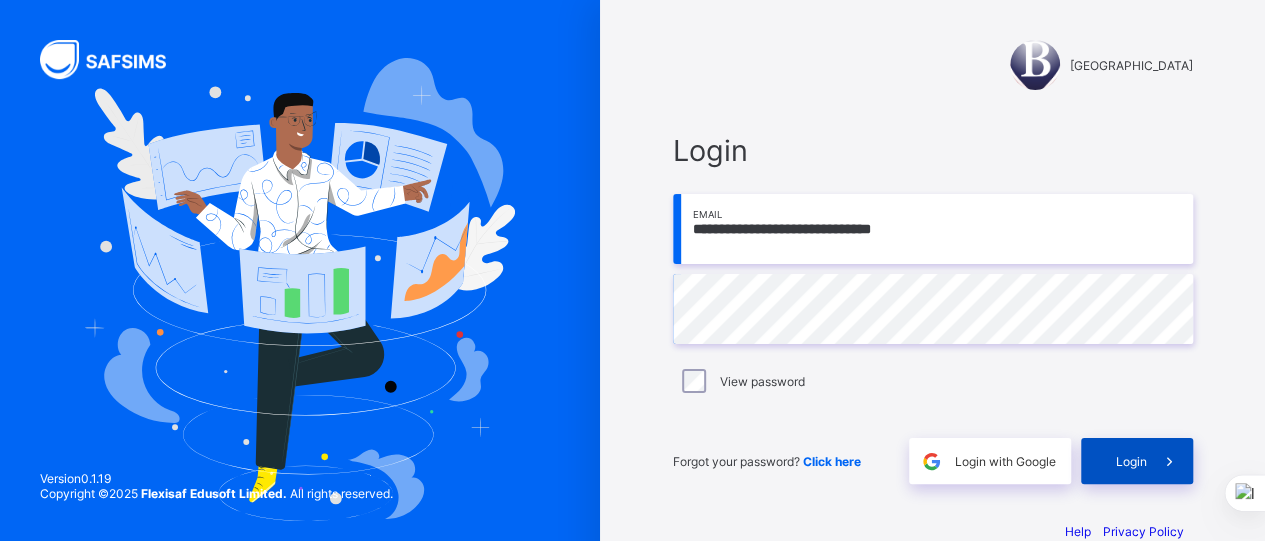 click on "Login" at bounding box center [1137, 461] 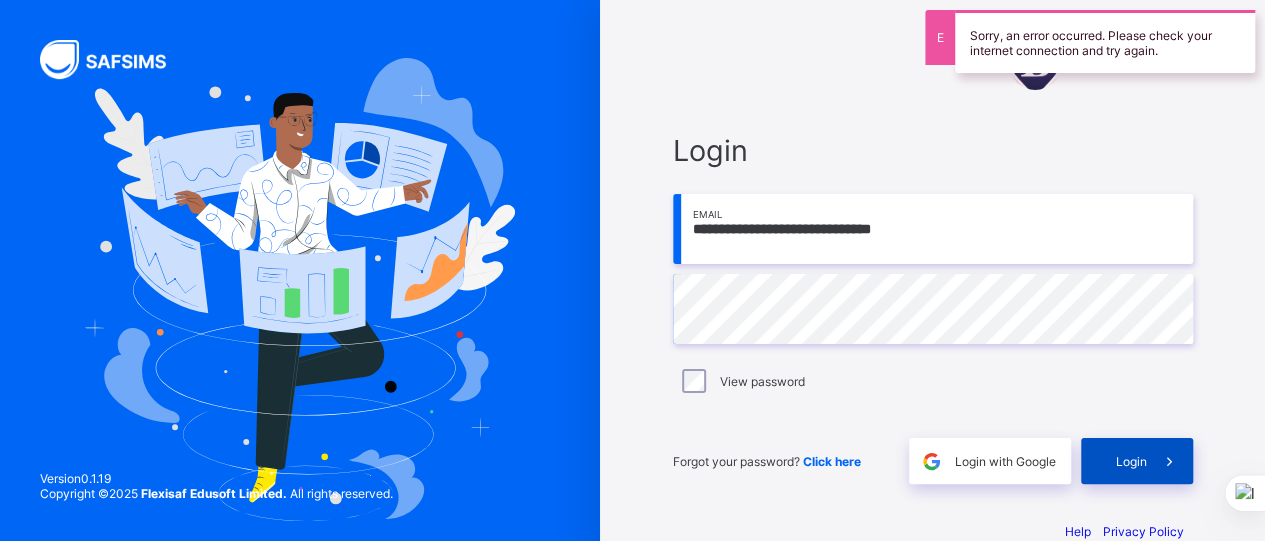 click on "Login" at bounding box center [1131, 461] 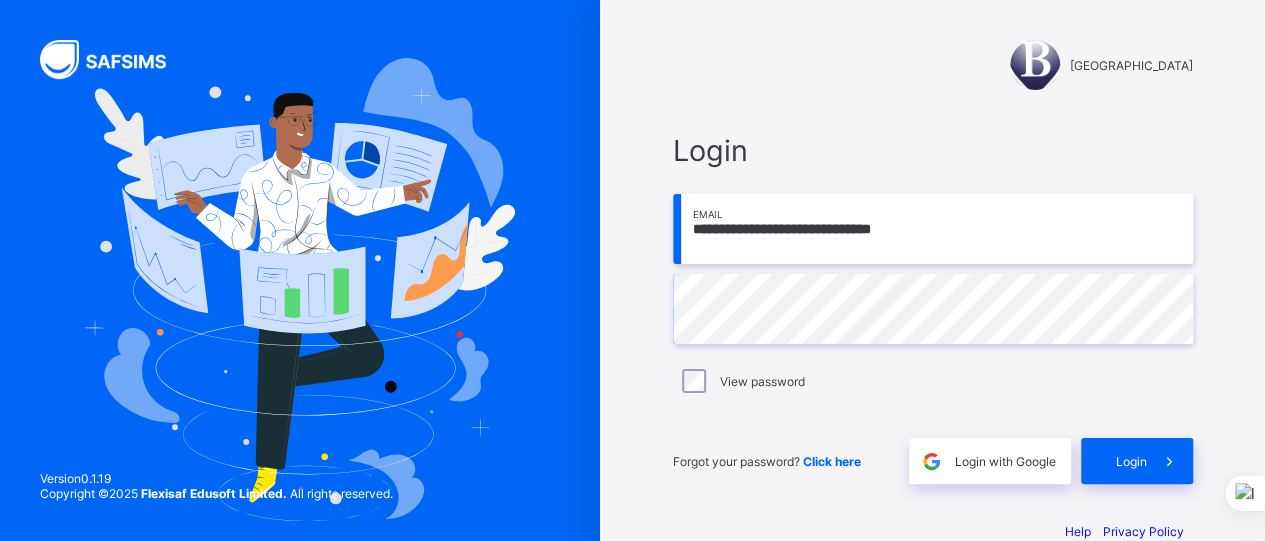 click on "**********" at bounding box center (933, 308) 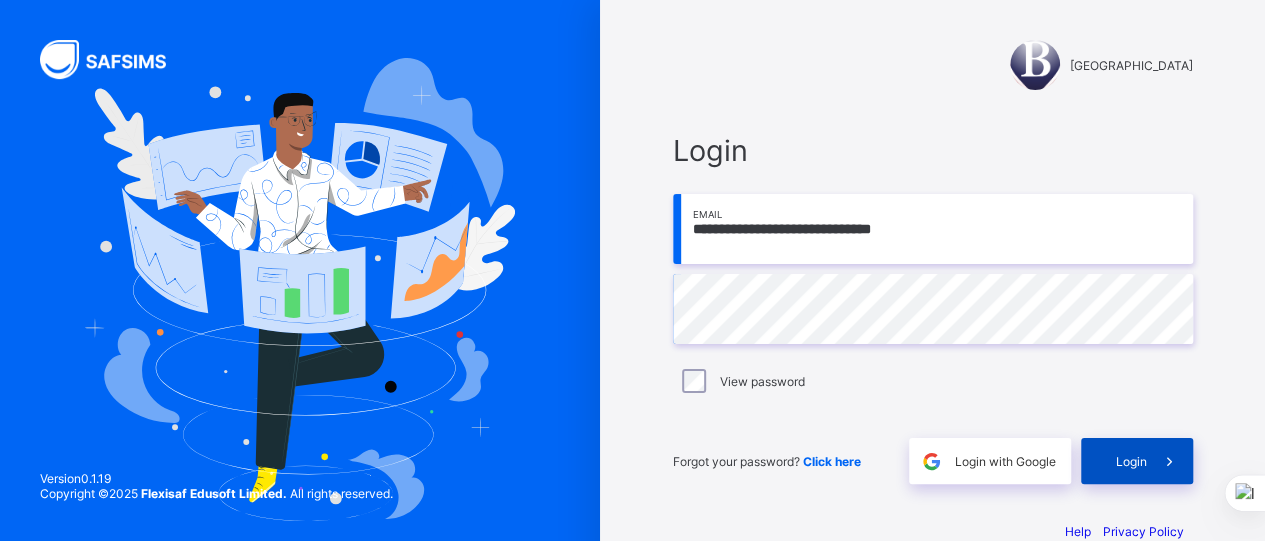 click on "Login" at bounding box center (1137, 461) 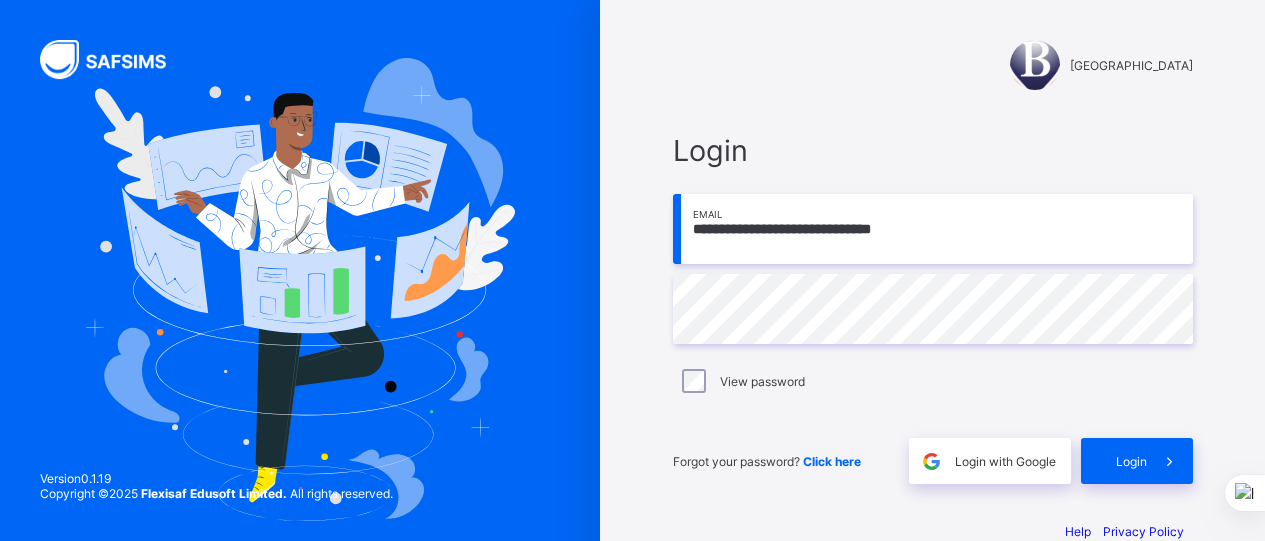 scroll, scrollTop: 0, scrollLeft: 0, axis: both 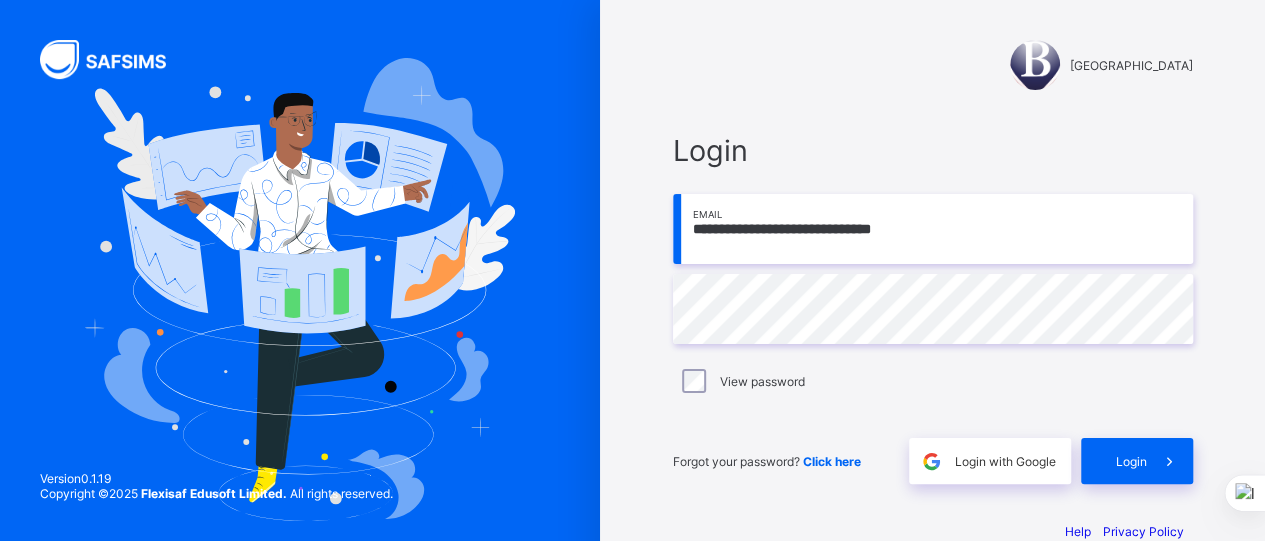 click on "**********" at bounding box center (933, 229) 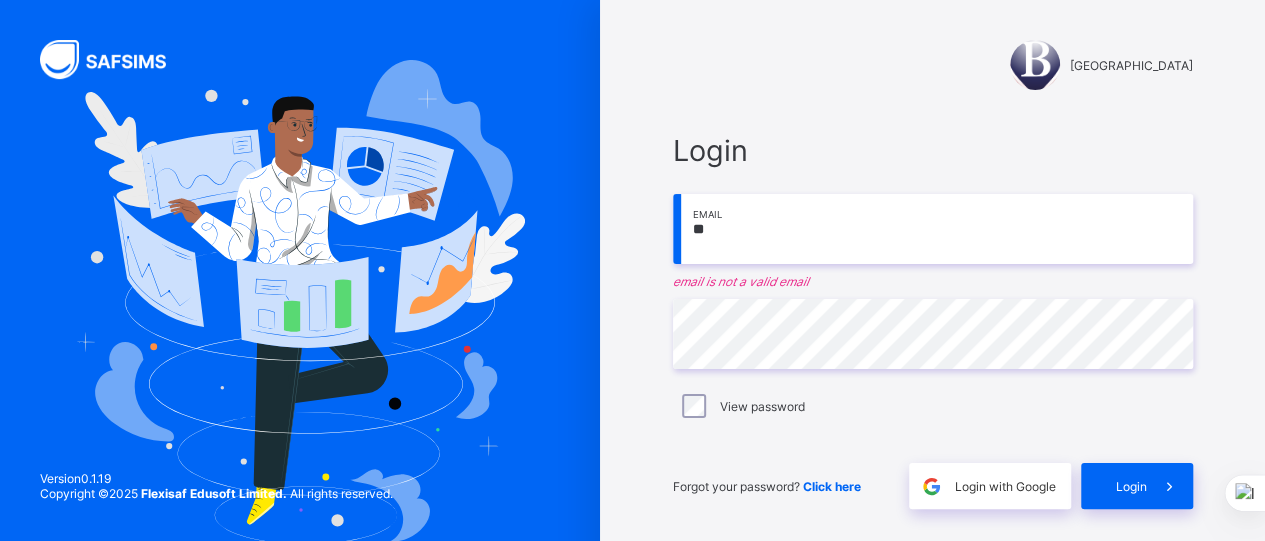 type on "*" 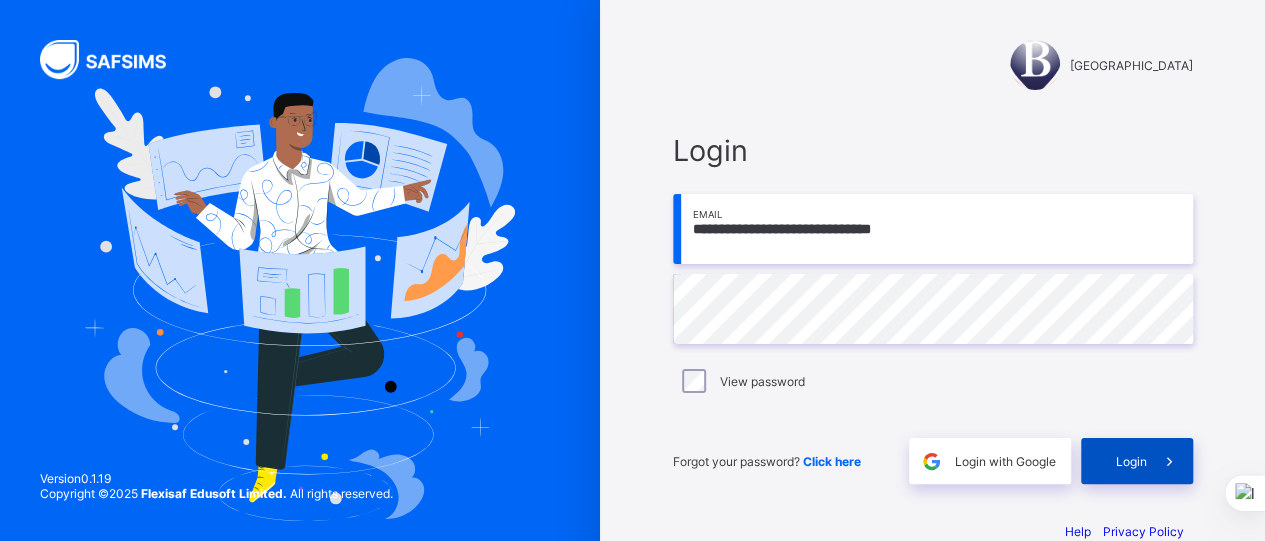 click at bounding box center [1170, 461] 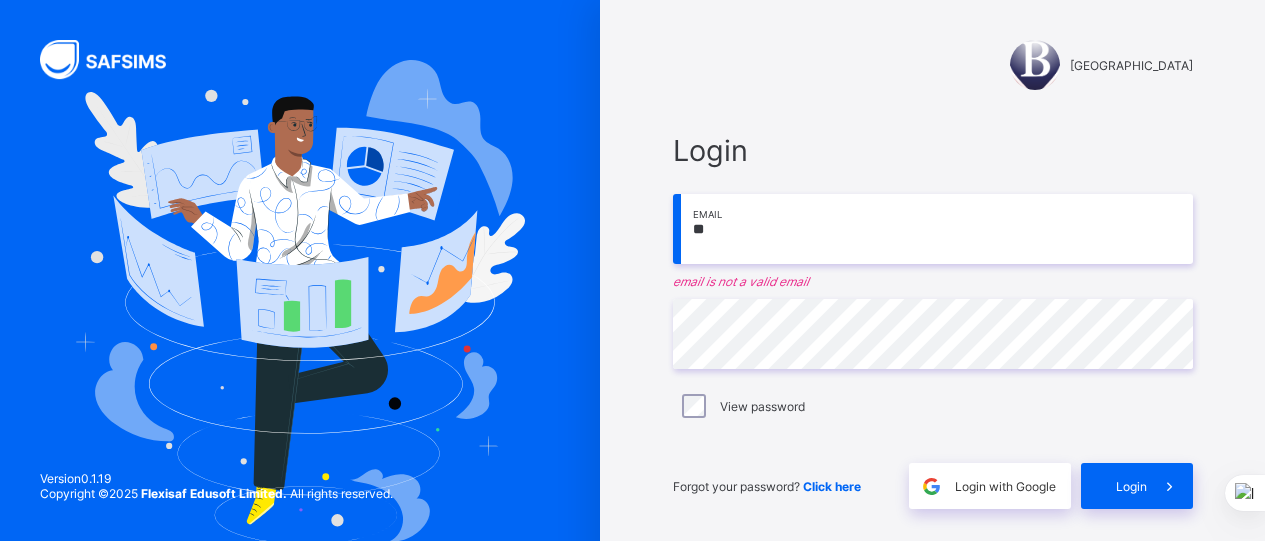 scroll, scrollTop: 0, scrollLeft: 0, axis: both 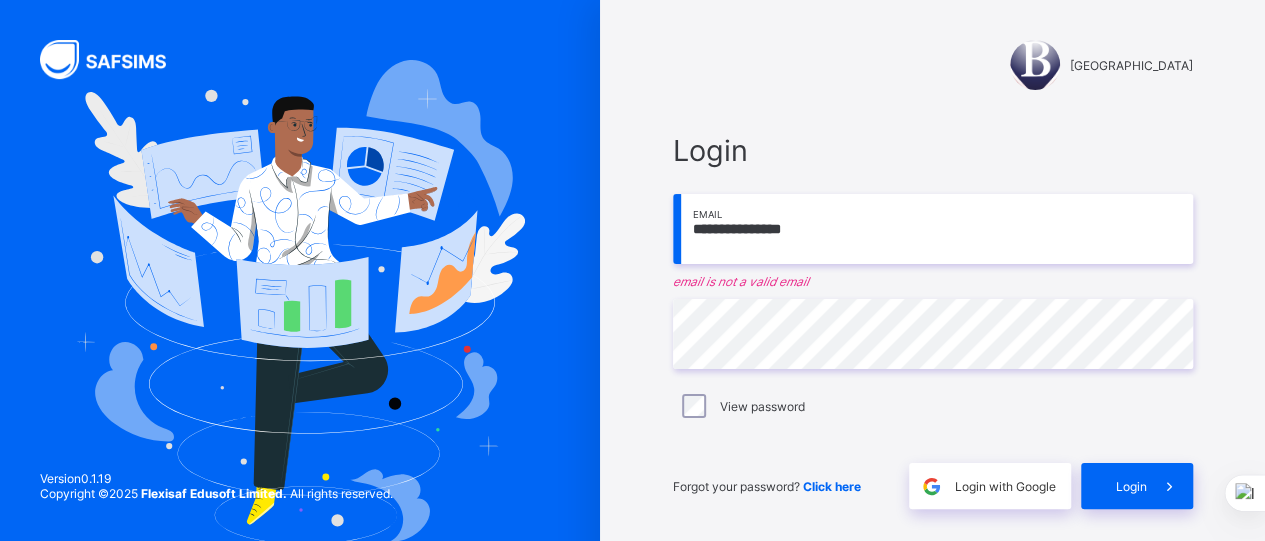 type on "**********" 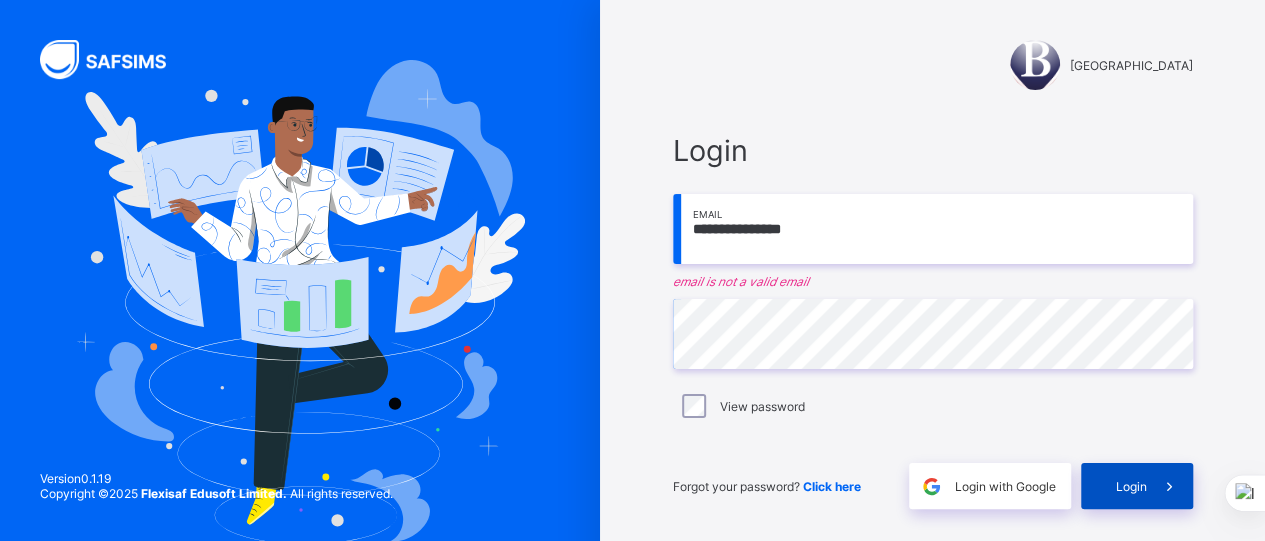 click on "Login" at bounding box center [1131, 486] 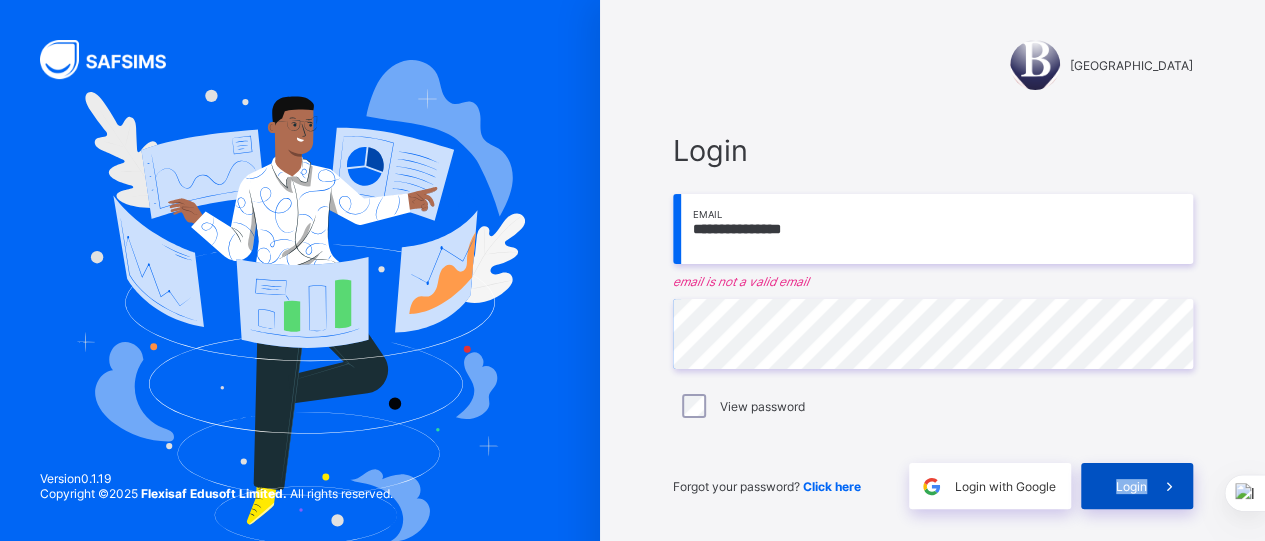 click on "Login" at bounding box center (1131, 486) 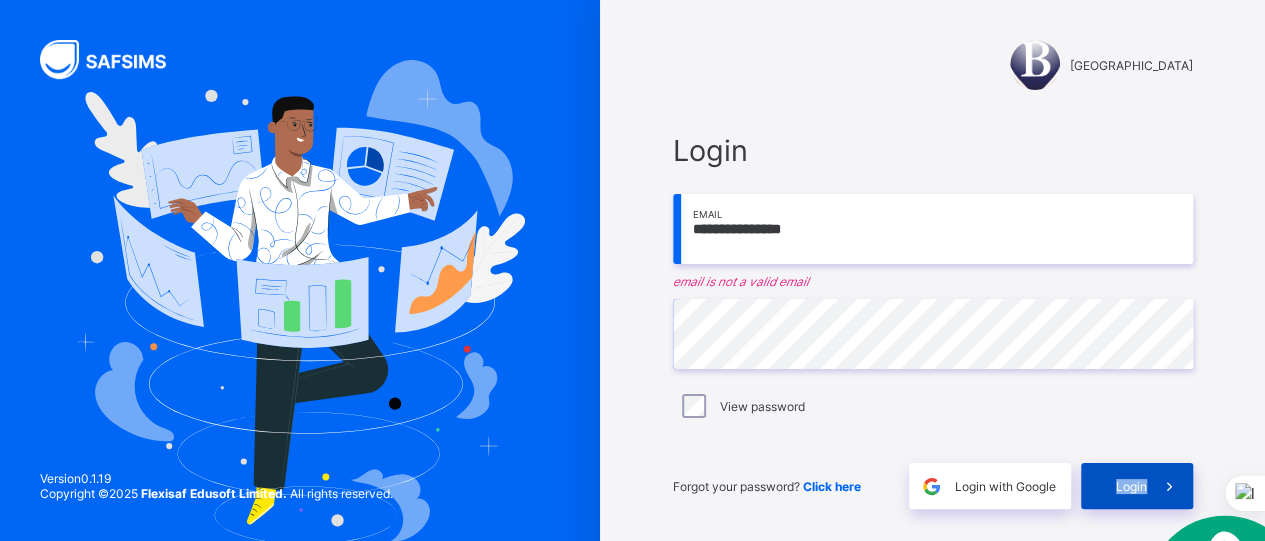 click on "Login" at bounding box center [1131, 486] 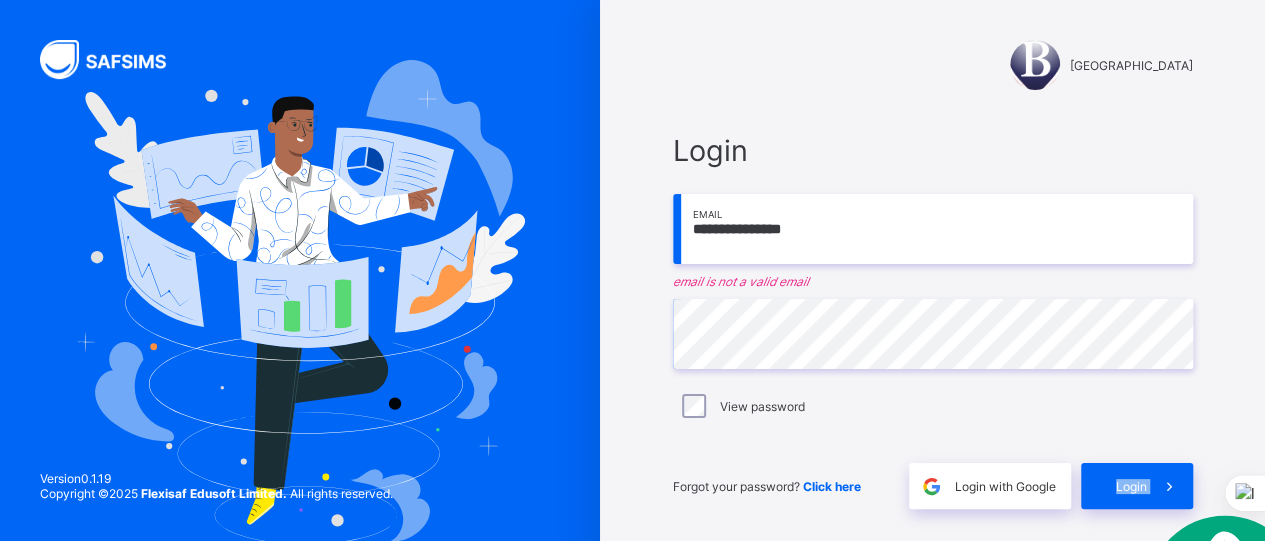 scroll, scrollTop: 78, scrollLeft: 0, axis: vertical 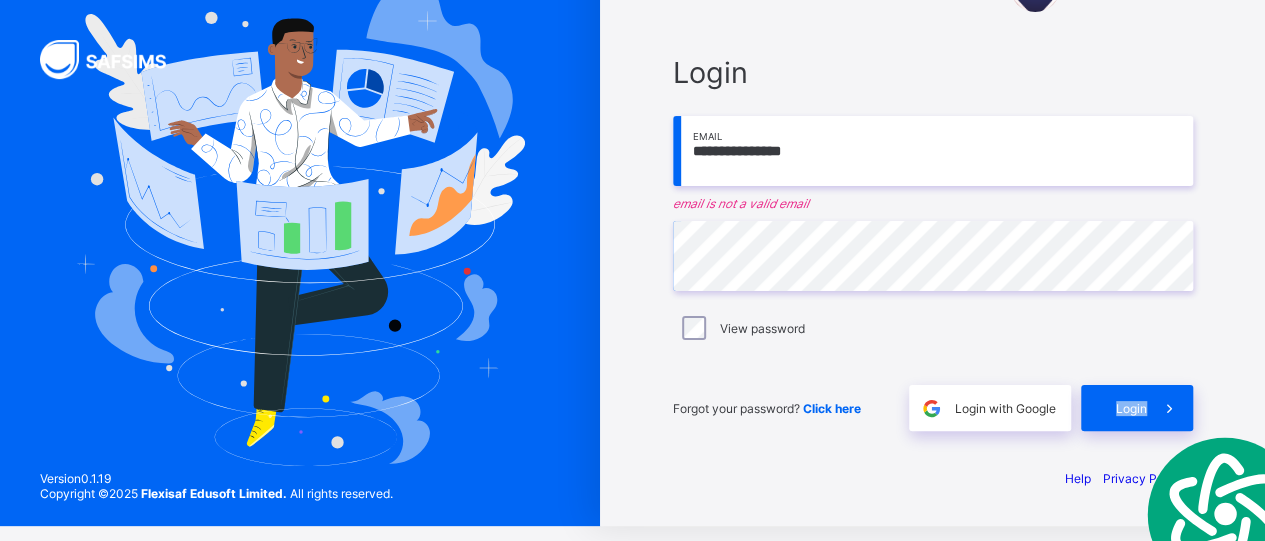 drag, startPoint x: 1124, startPoint y: 490, endPoint x: 1105, endPoint y: 367, distance: 124.45883 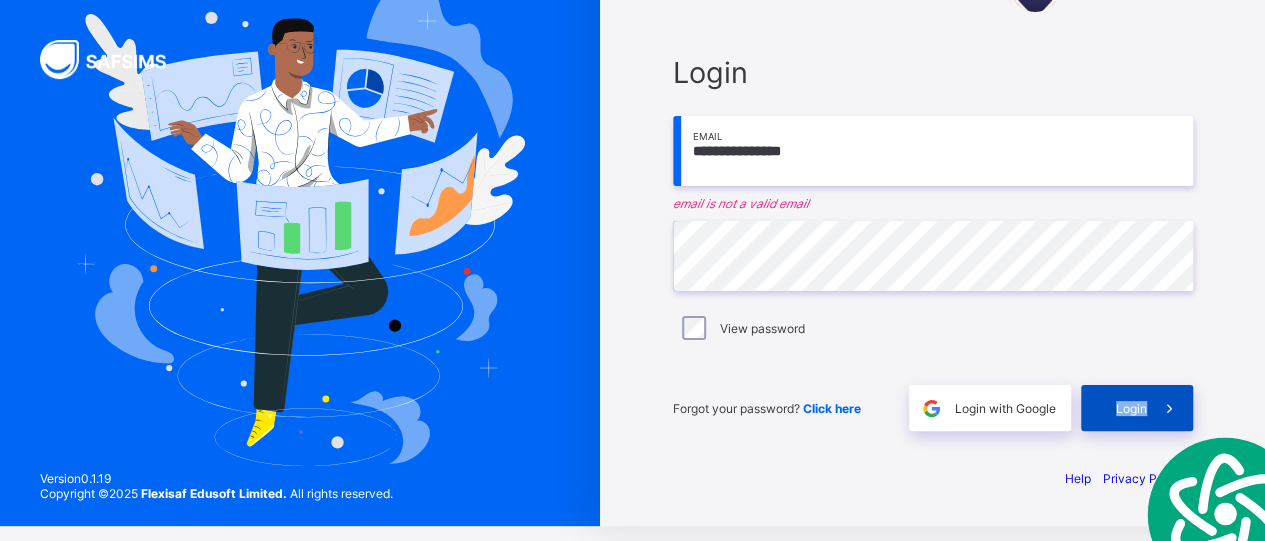 click on "Login" at bounding box center [1131, 408] 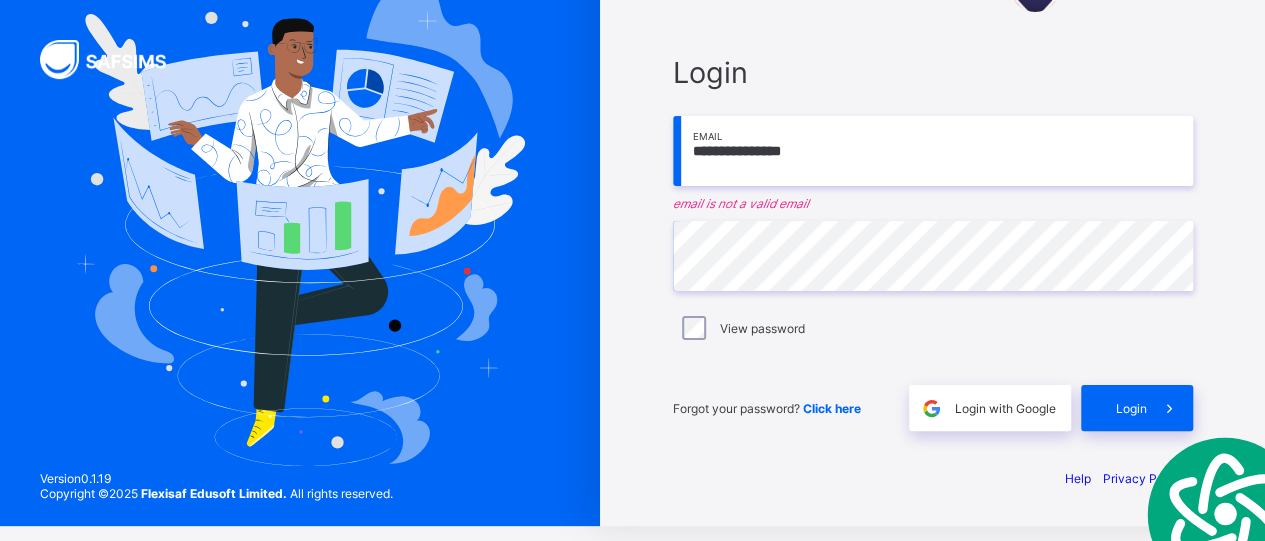 click on "Help       Privacy Policy" at bounding box center [933, 498] 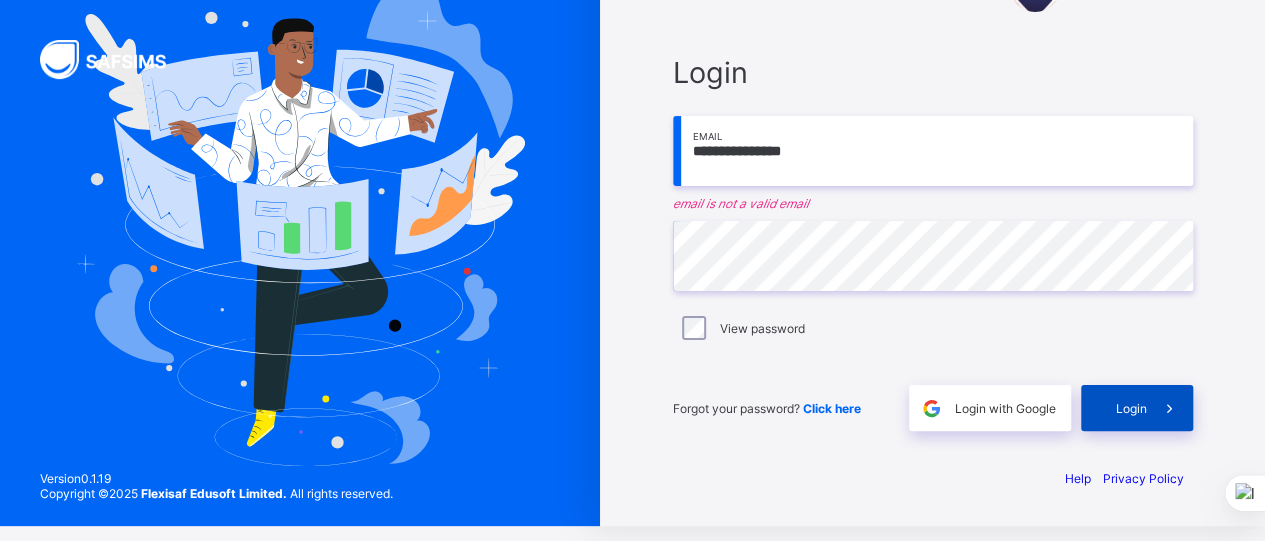click on "Login" at bounding box center (1131, 408) 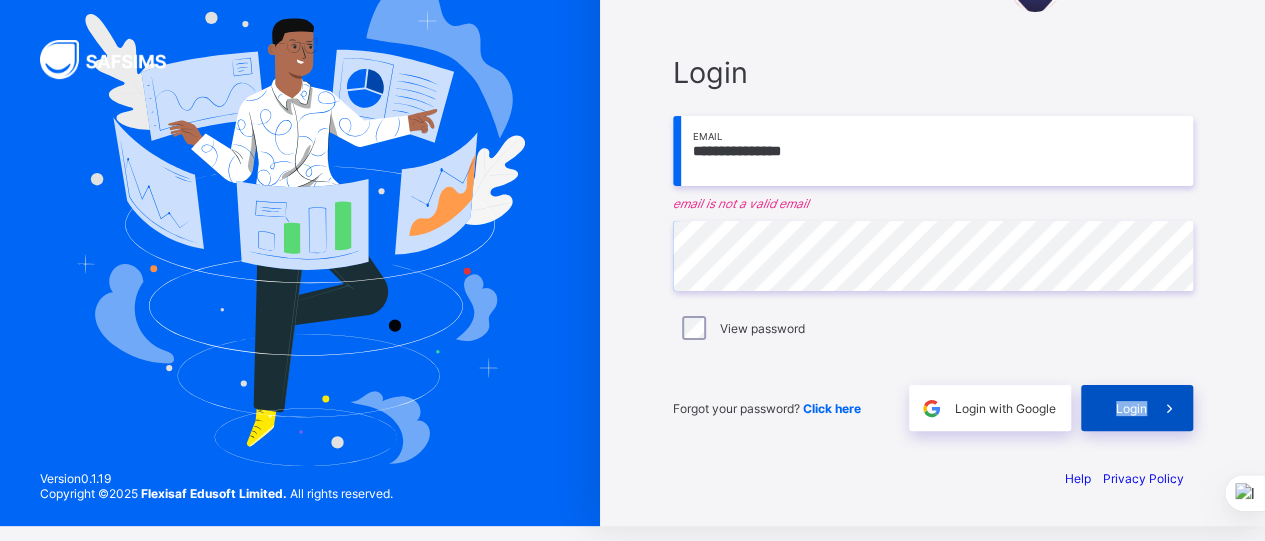 click on "Login" at bounding box center (1131, 408) 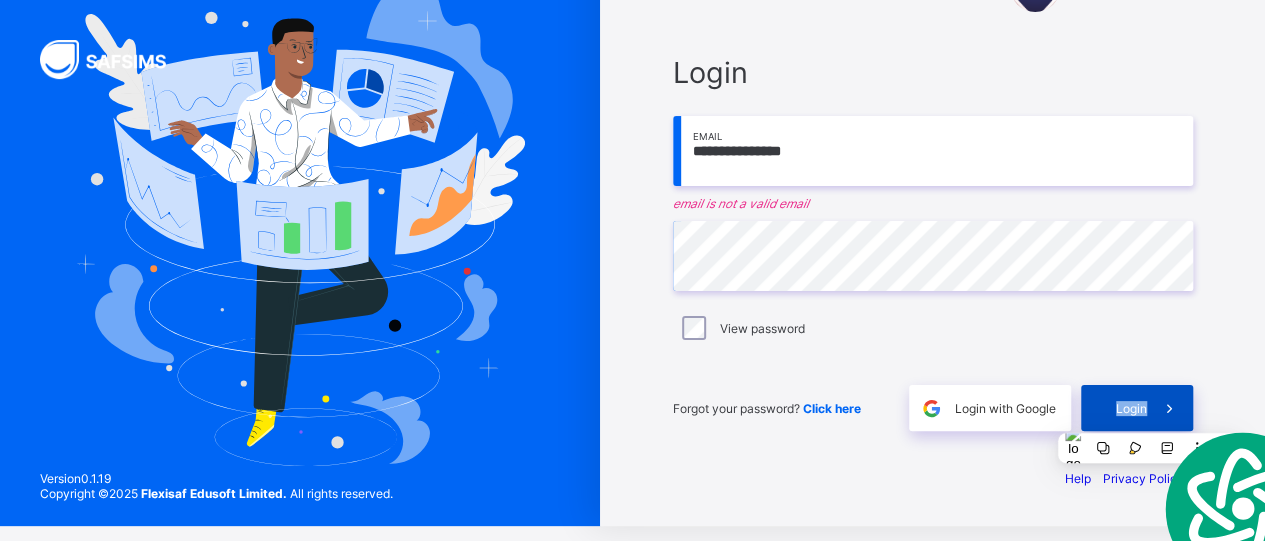 click on "Login" at bounding box center (1131, 408) 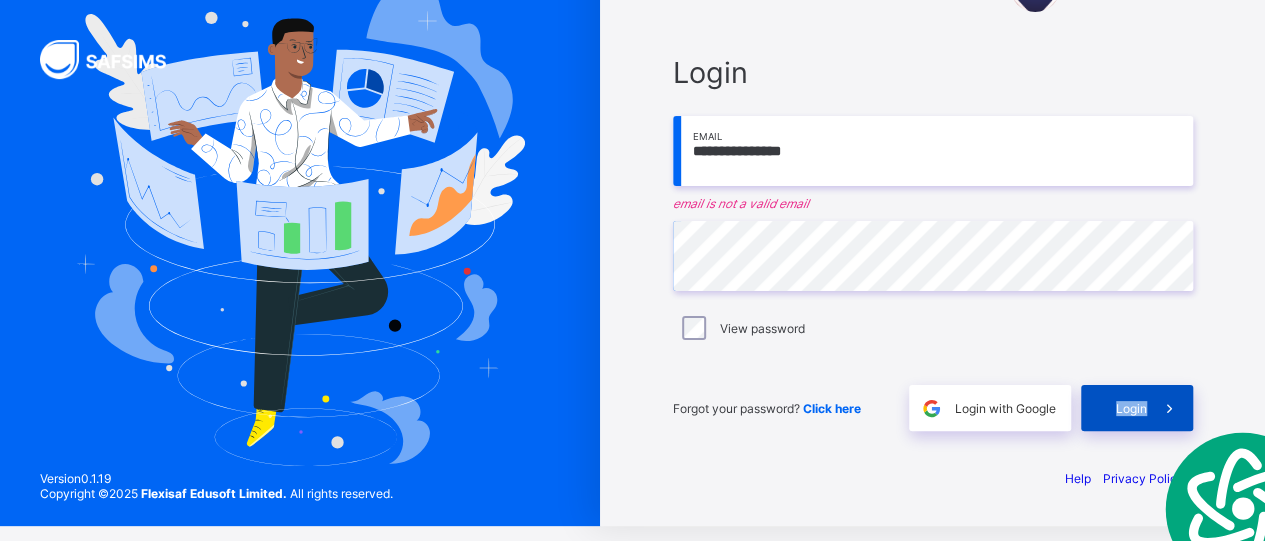 click on "Login" at bounding box center [1131, 408] 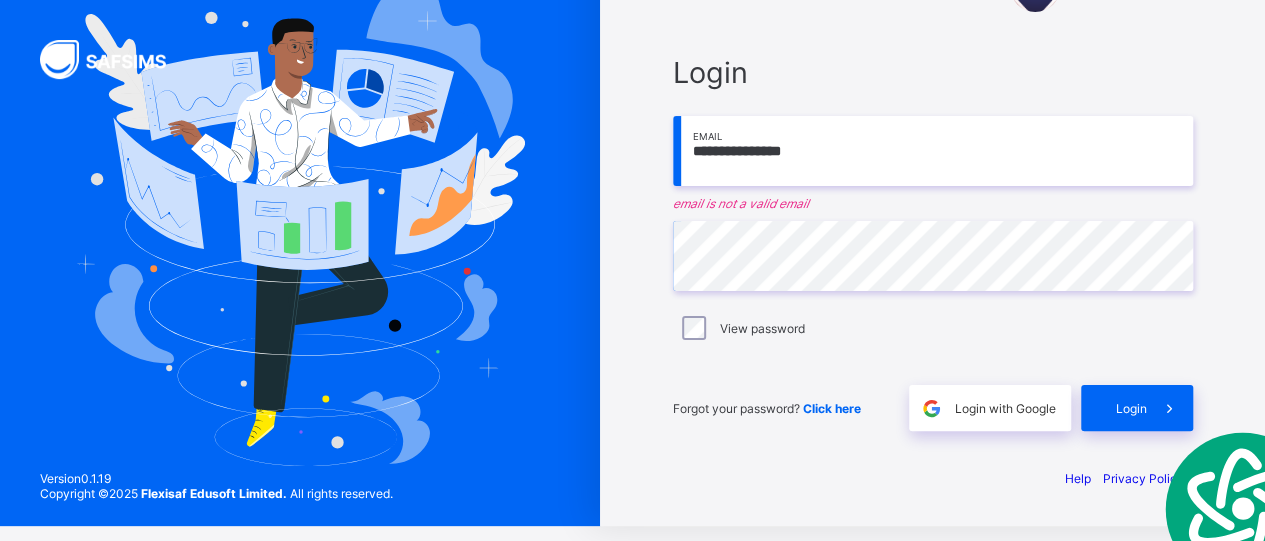 click on "Forgot your password?   Click here" at bounding box center (767, 408) 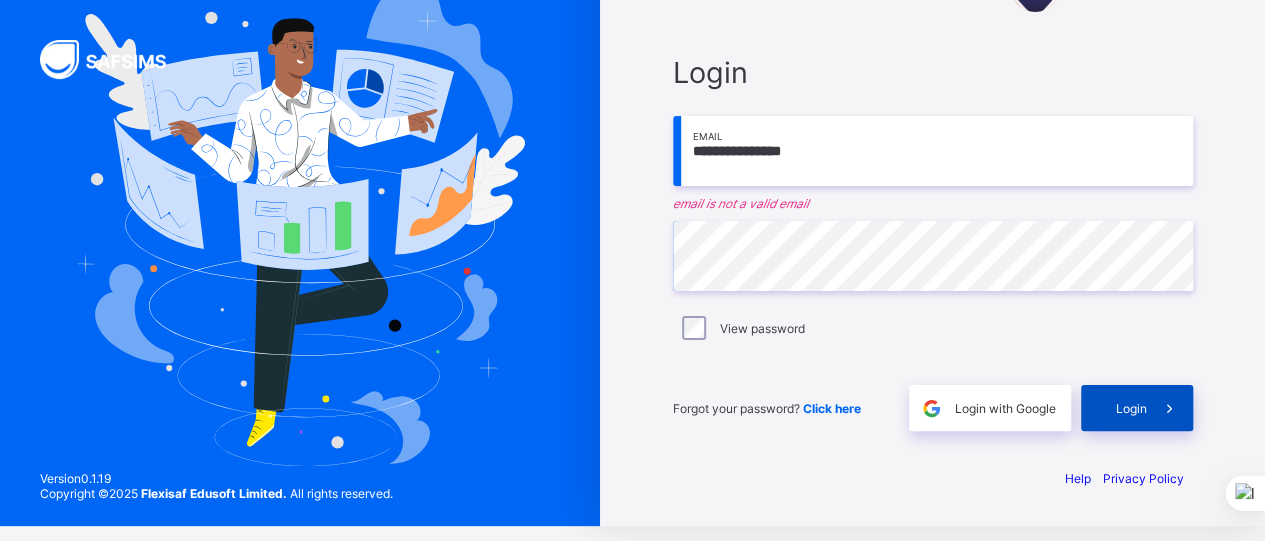 click on "Login" at bounding box center (1137, 408) 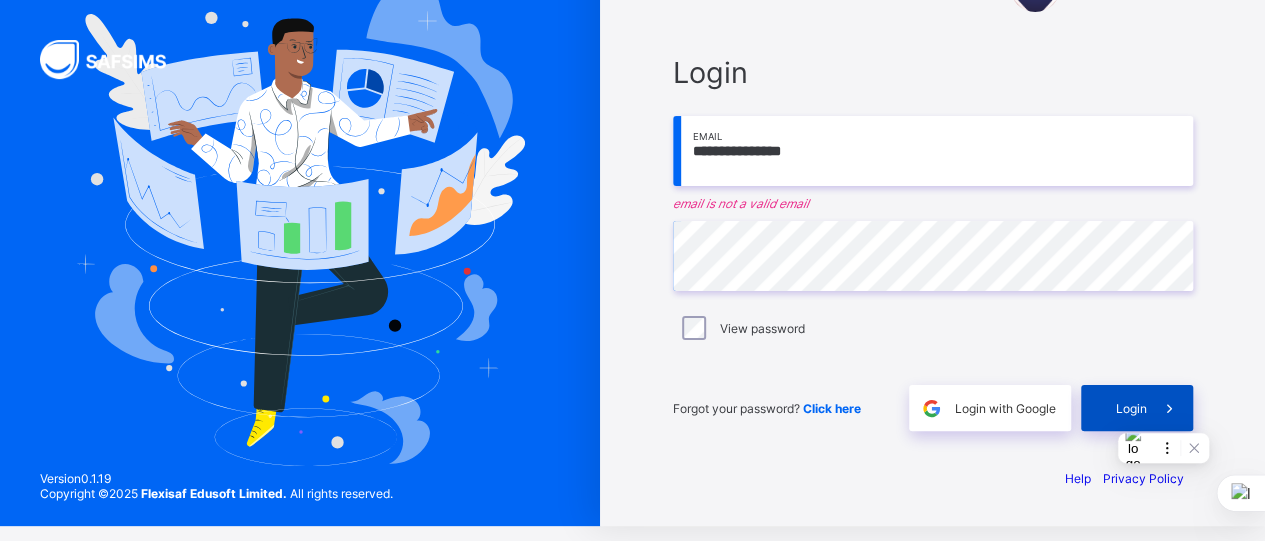 click on "Login" at bounding box center (1137, 408) 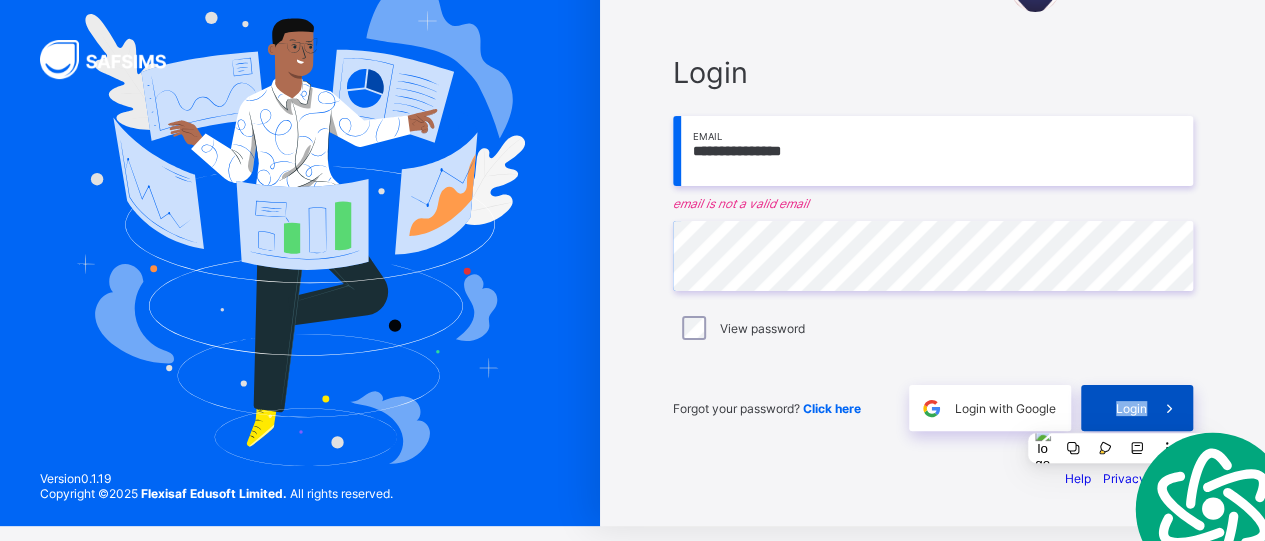 click on "Login" at bounding box center [1137, 408] 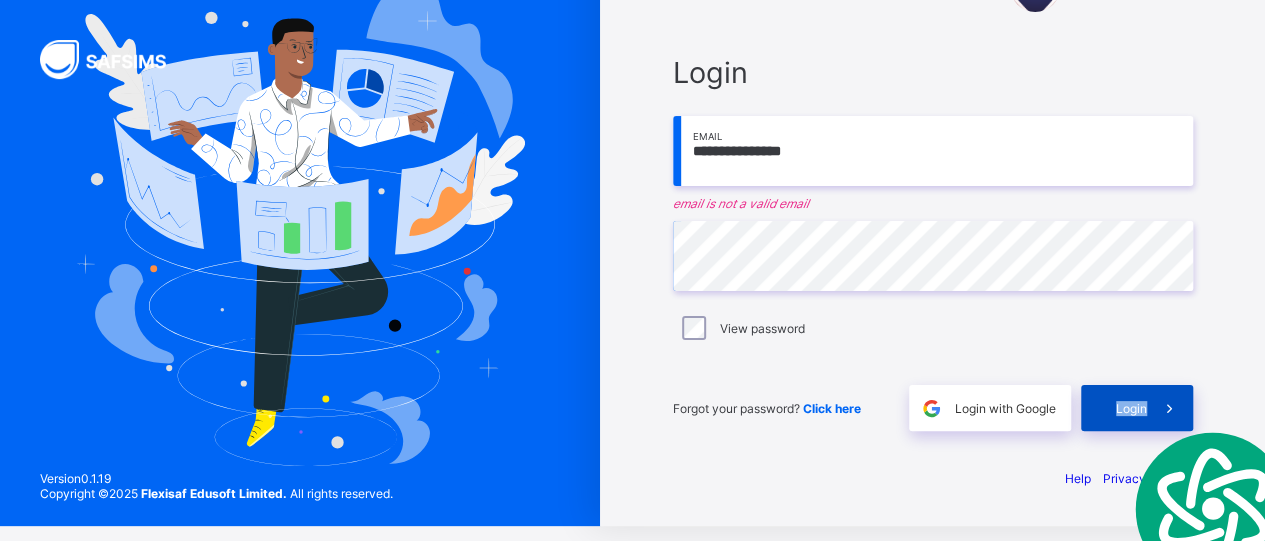 click on "Login" at bounding box center (1137, 408) 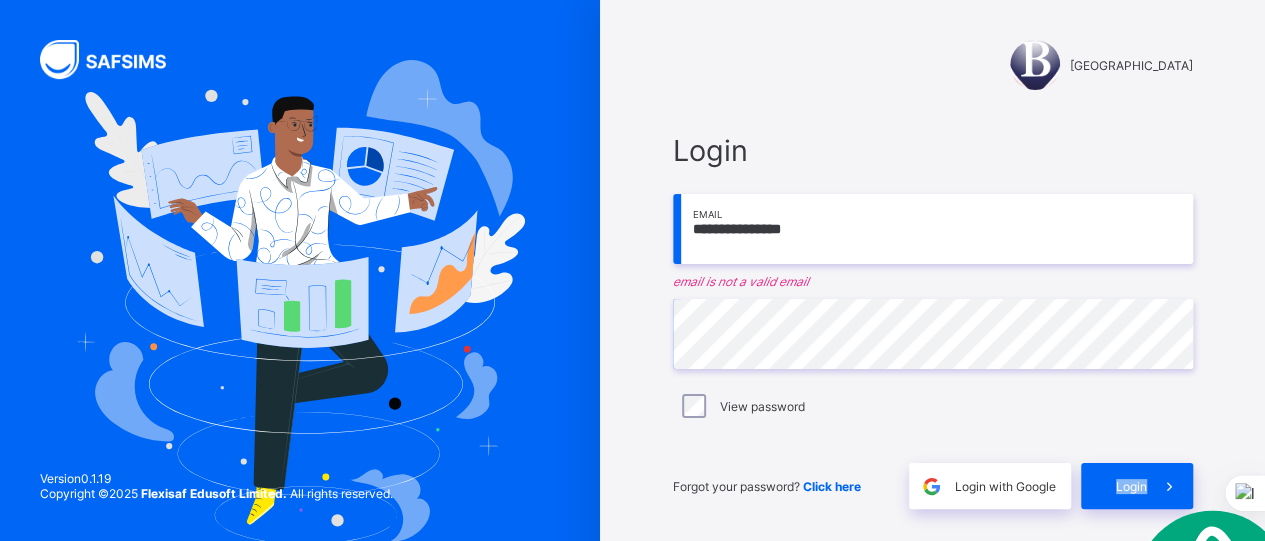 scroll, scrollTop: 0, scrollLeft: 0, axis: both 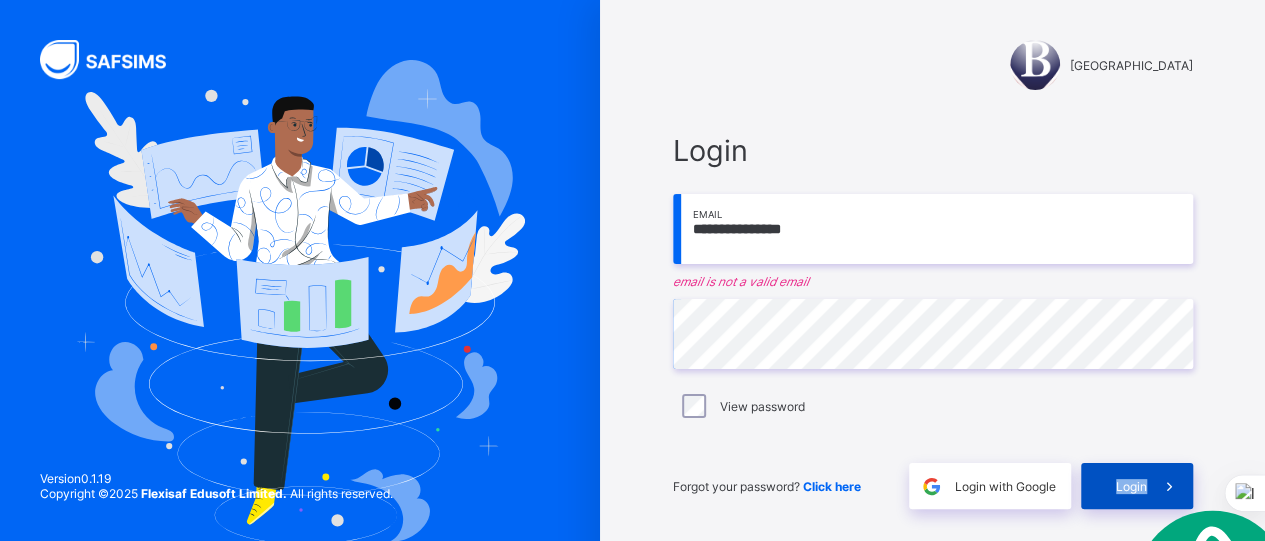 click on "Login" at bounding box center [1137, 486] 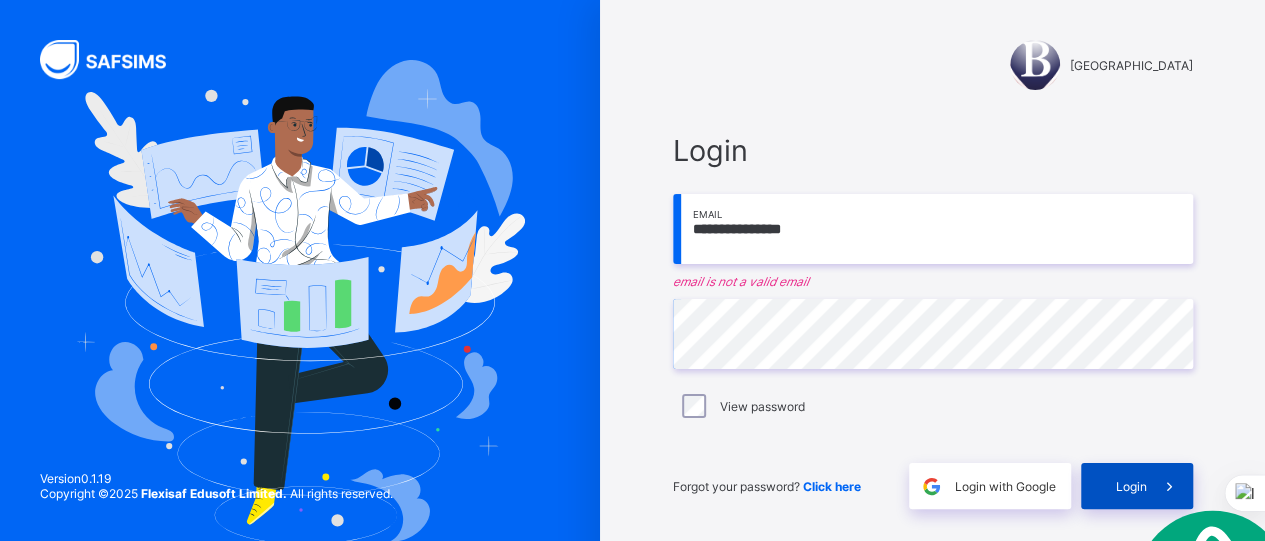 click on "Login" at bounding box center (1137, 486) 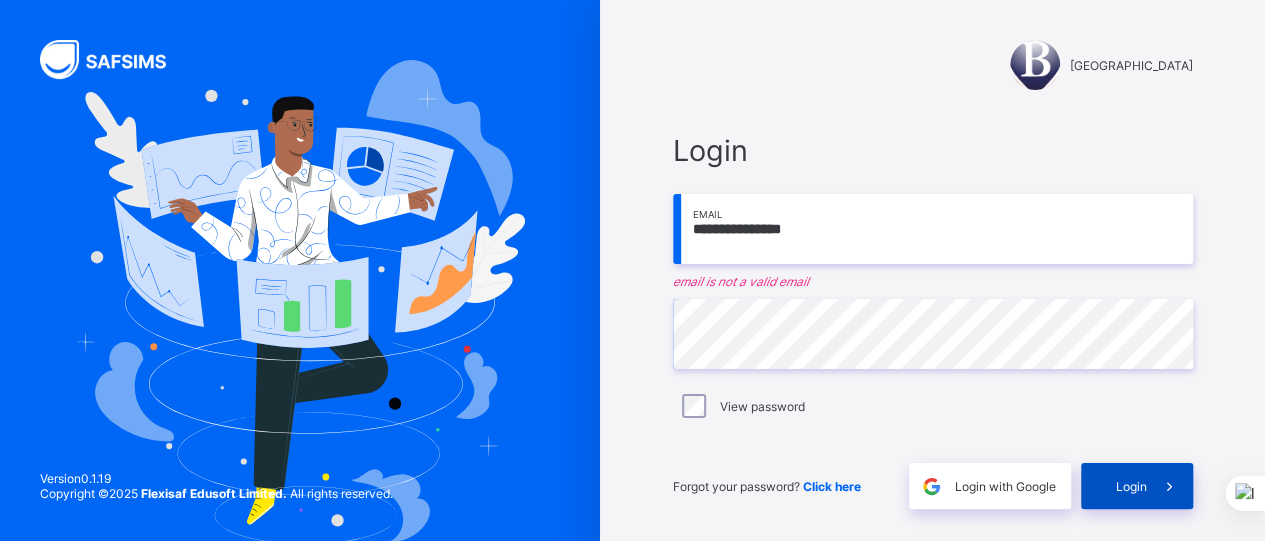 click on "Login" at bounding box center [1137, 486] 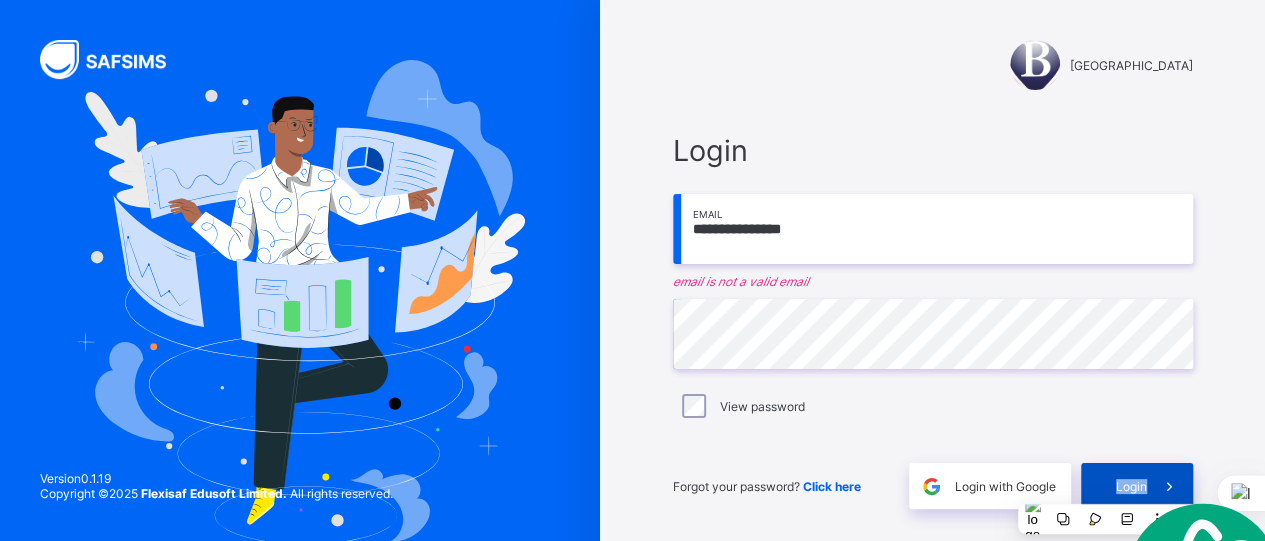 click on "Login" at bounding box center [1137, 486] 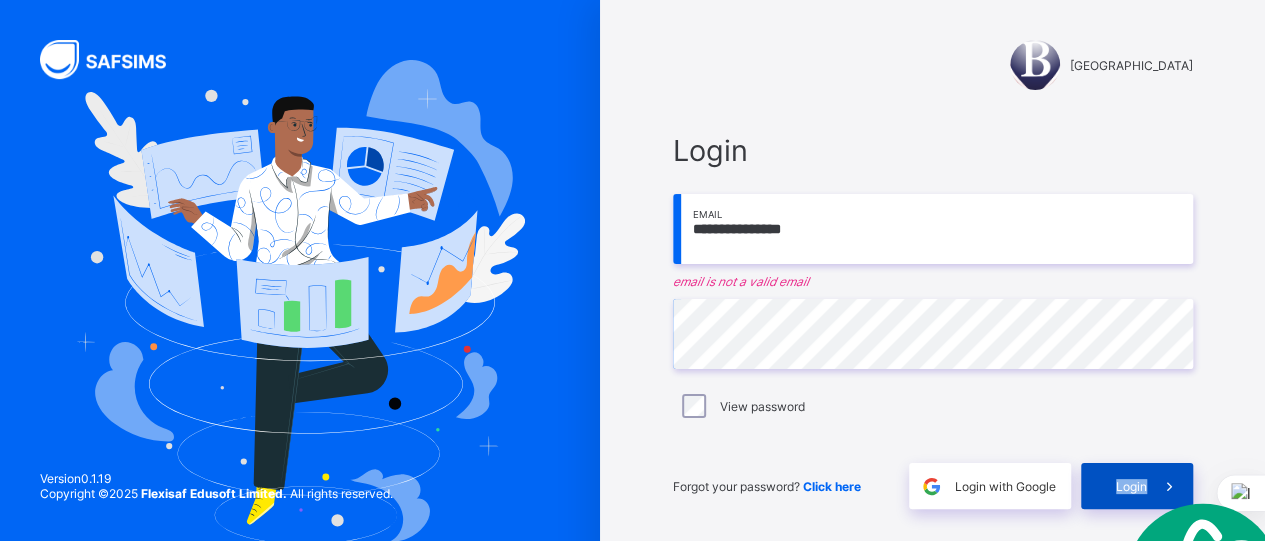 click on "Login" at bounding box center [1137, 486] 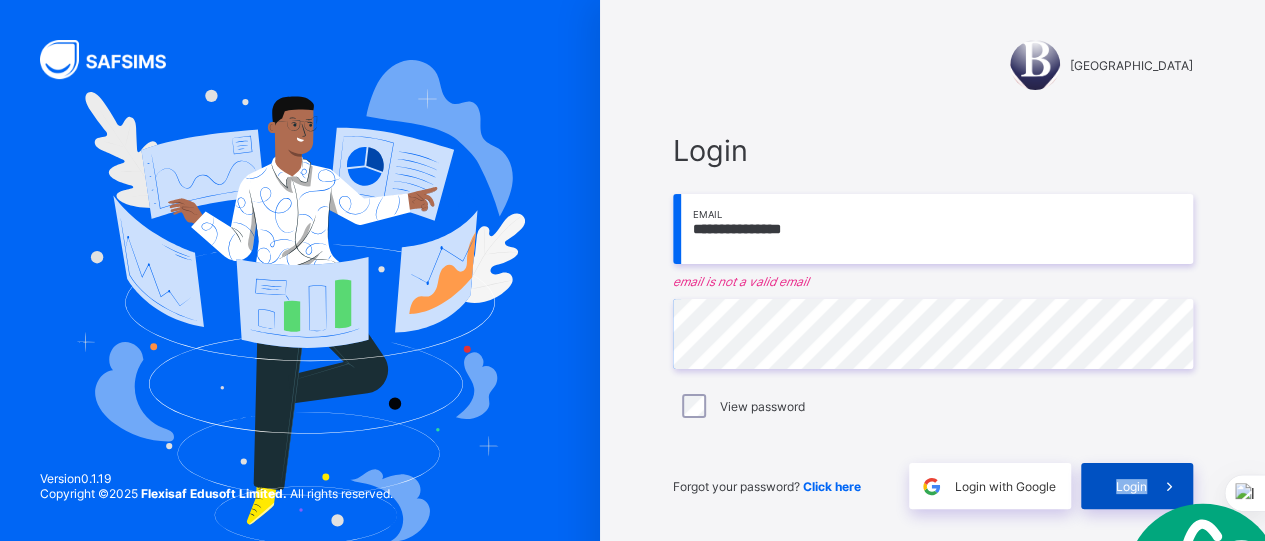 click on "Login" at bounding box center [1137, 486] 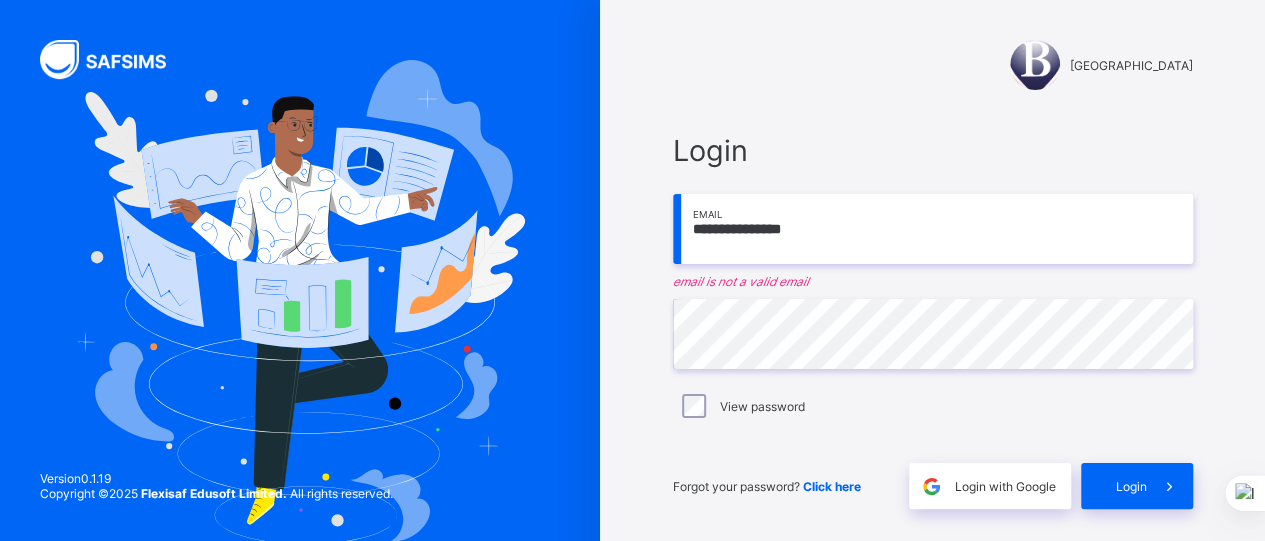 scroll, scrollTop: 78, scrollLeft: 0, axis: vertical 